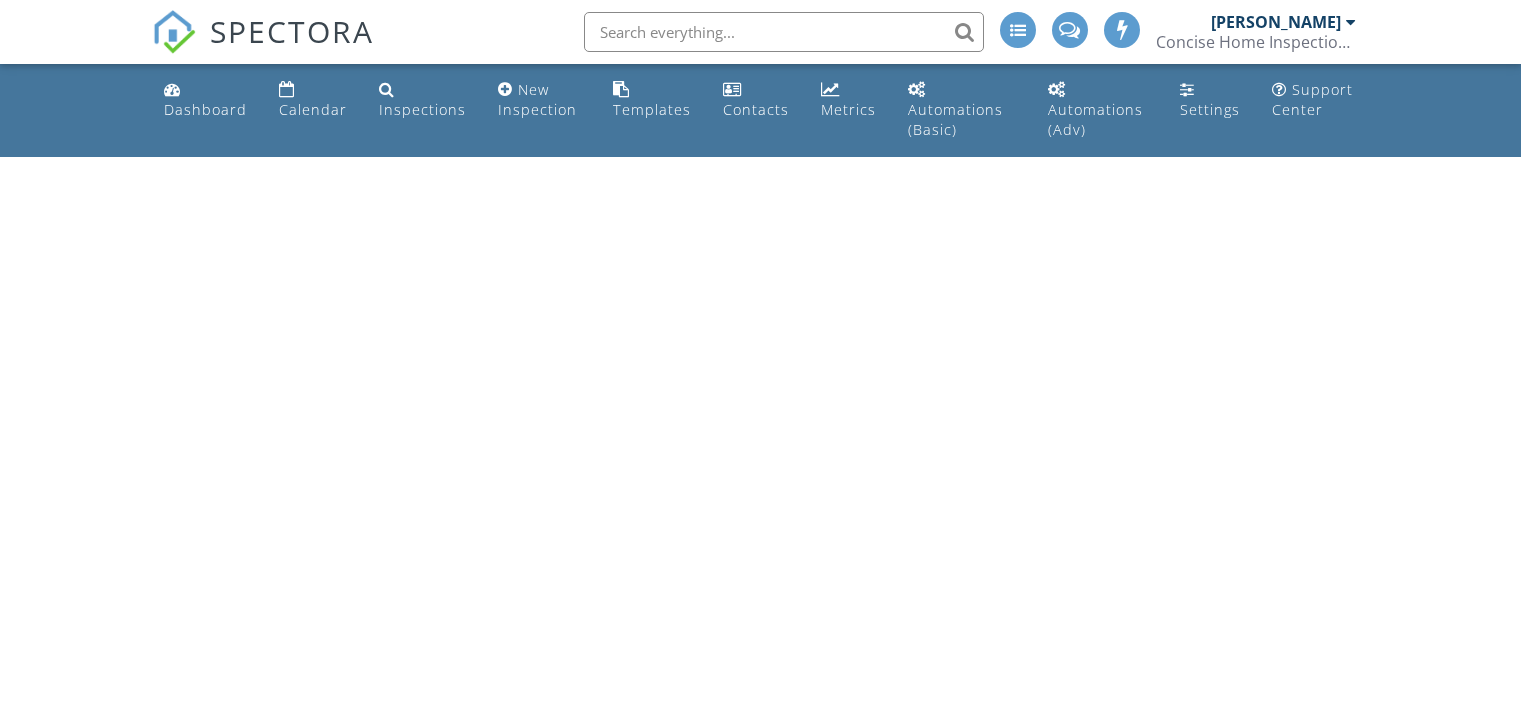 scroll, scrollTop: 0, scrollLeft: 0, axis: both 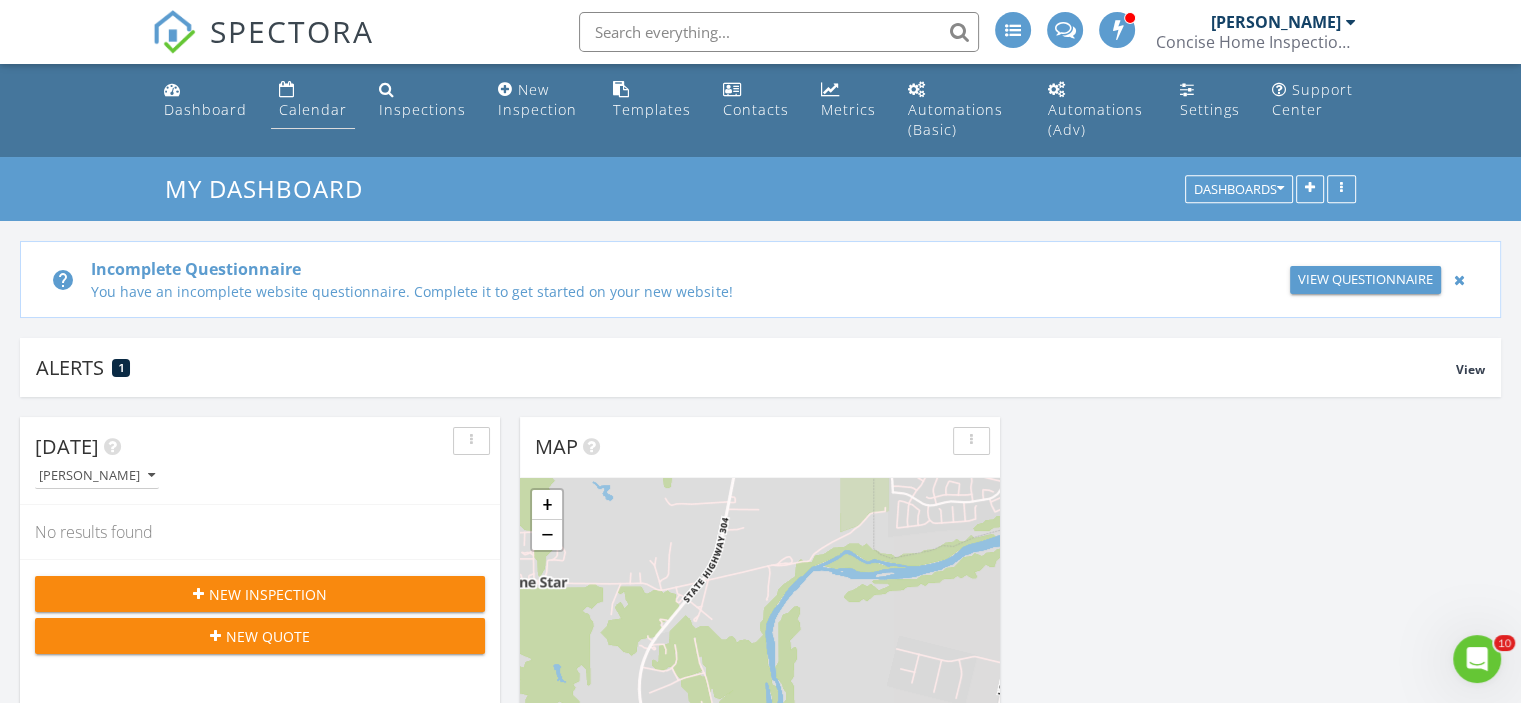 click on "Calendar" at bounding box center (313, 109) 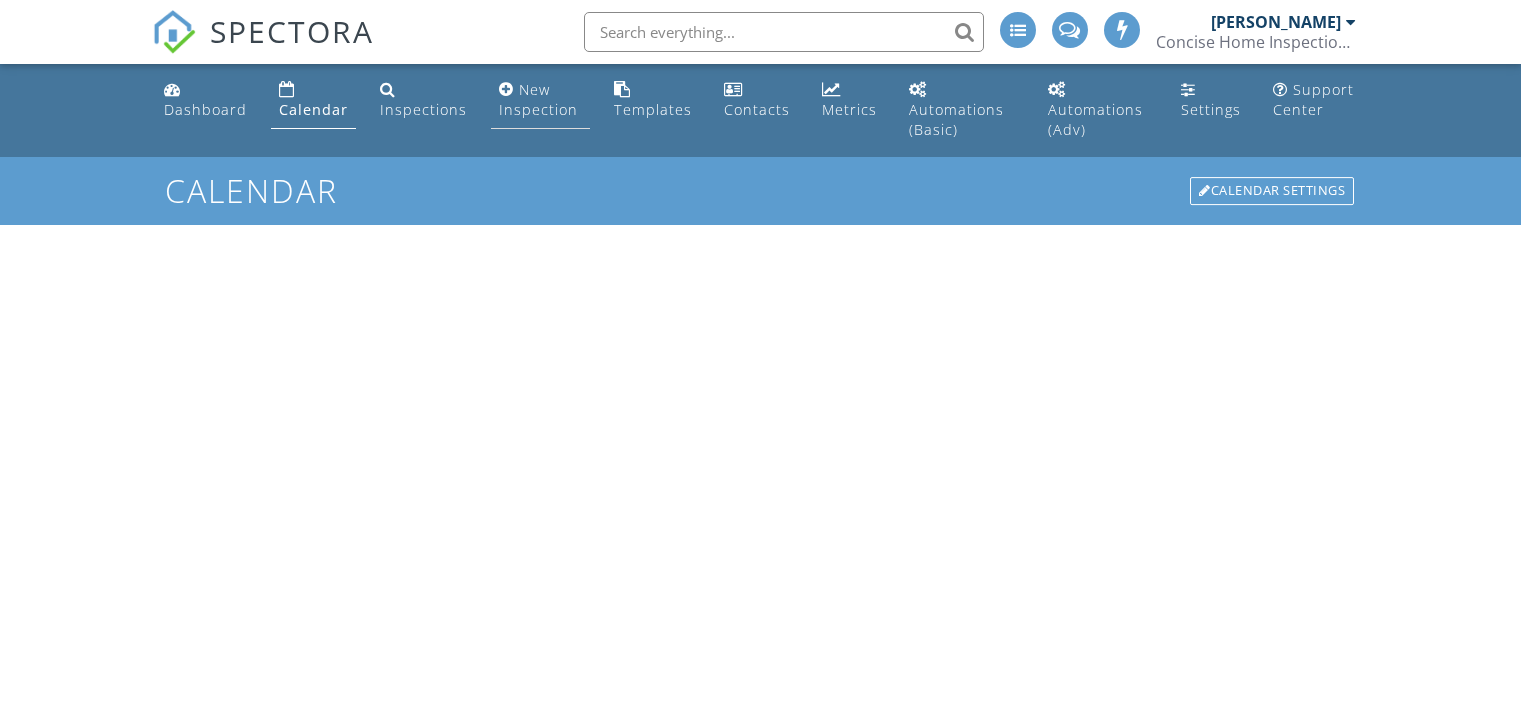 scroll, scrollTop: 0, scrollLeft: 0, axis: both 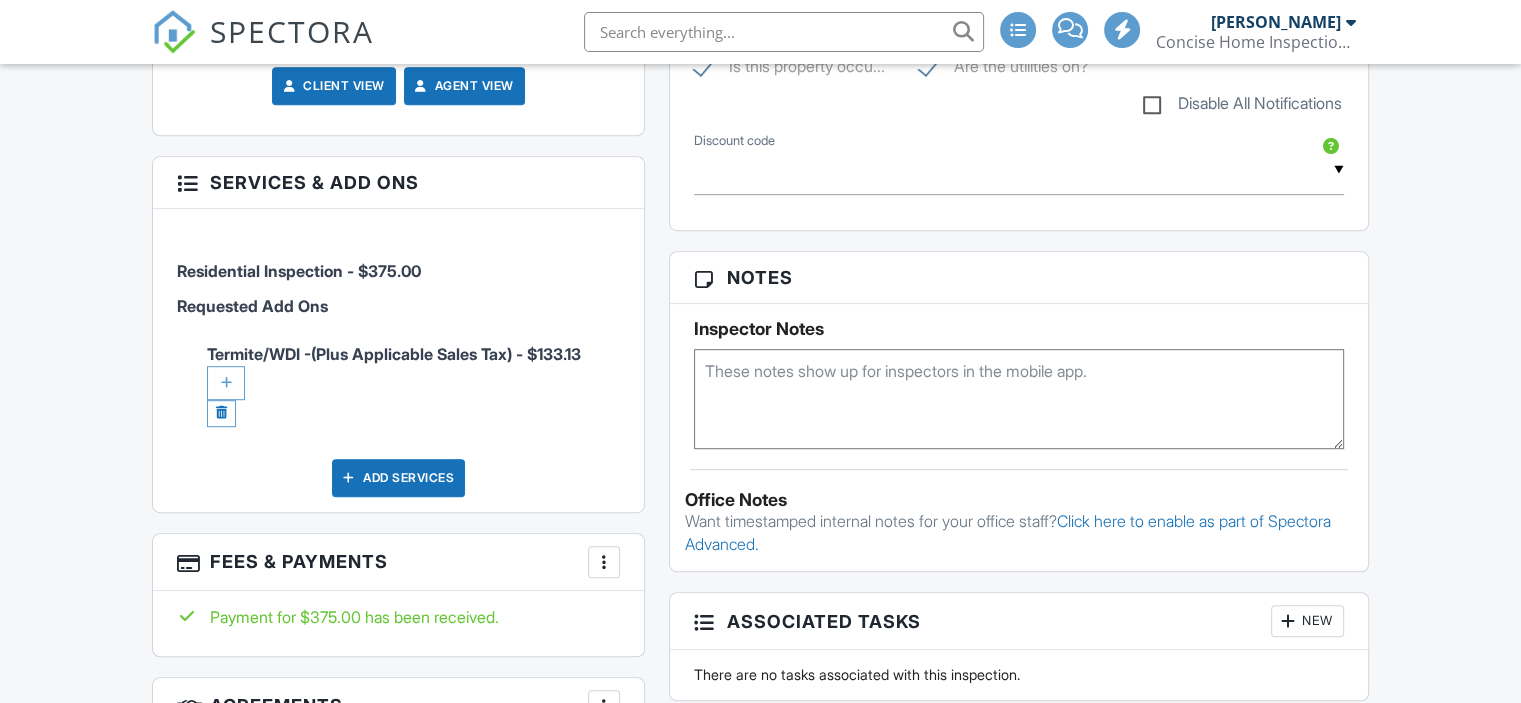 click on "SPECTORA
John Pickren
Concise Home Inspection Services
Role:
Inspector
Change Role
Dashboard
New Inspection
Inspections
Calendar
Template Editor
Contacts
Automations (Basic)
Automations (Adv)
Team
Metrics
Payments
Data Exports
Billing
Conversations
Tasks
Reporting
Advanced
Equipment
Settings
What's New
Sign Out
Change Active Role
Your account has more than one possible role. Please choose how you'd like to view the site:
Company/Agency
City
Role
Dashboard
Calendar
Inspections
New Inspection
Templates
Contacts
Metrics
Automations (Basic)
Automations (Adv)
Settings" at bounding box center [760, 643] 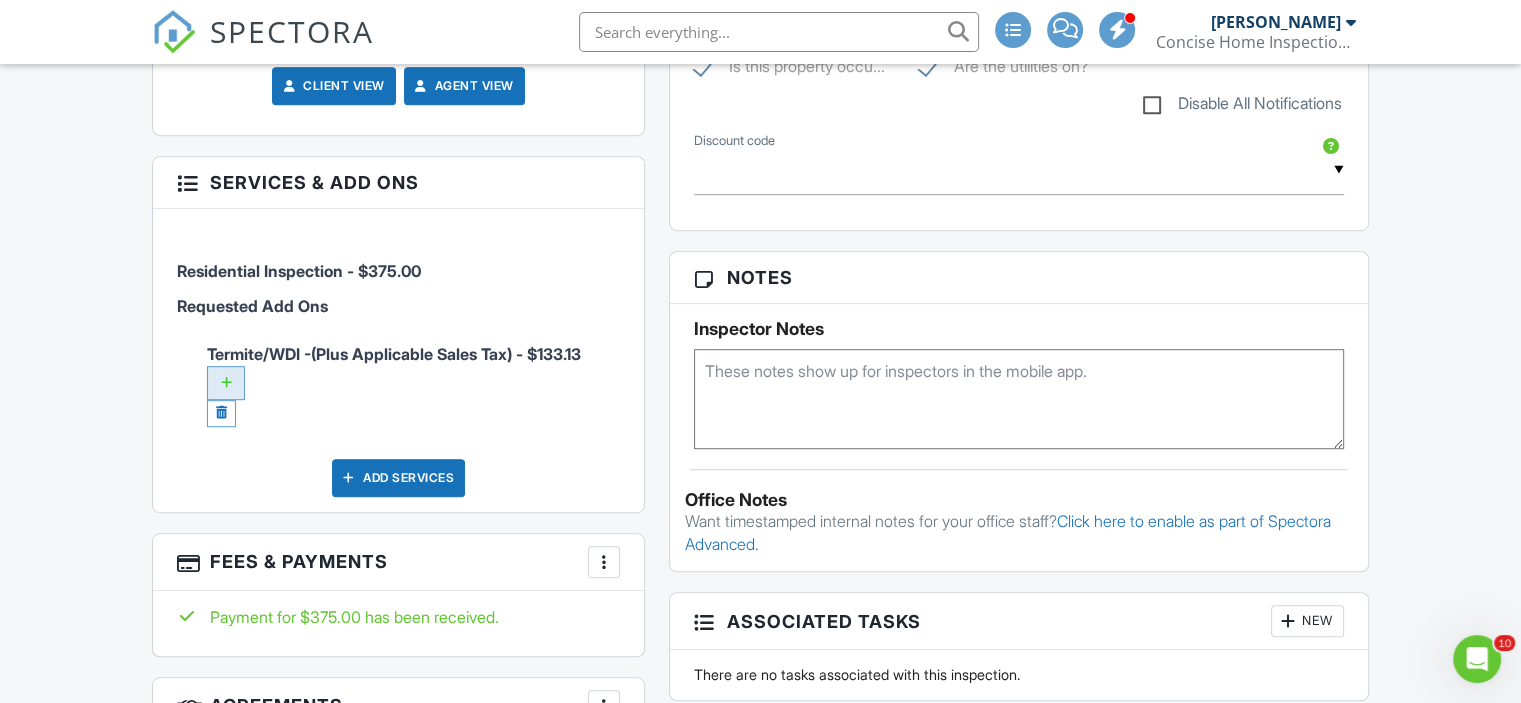 scroll, scrollTop: 0, scrollLeft: 0, axis: both 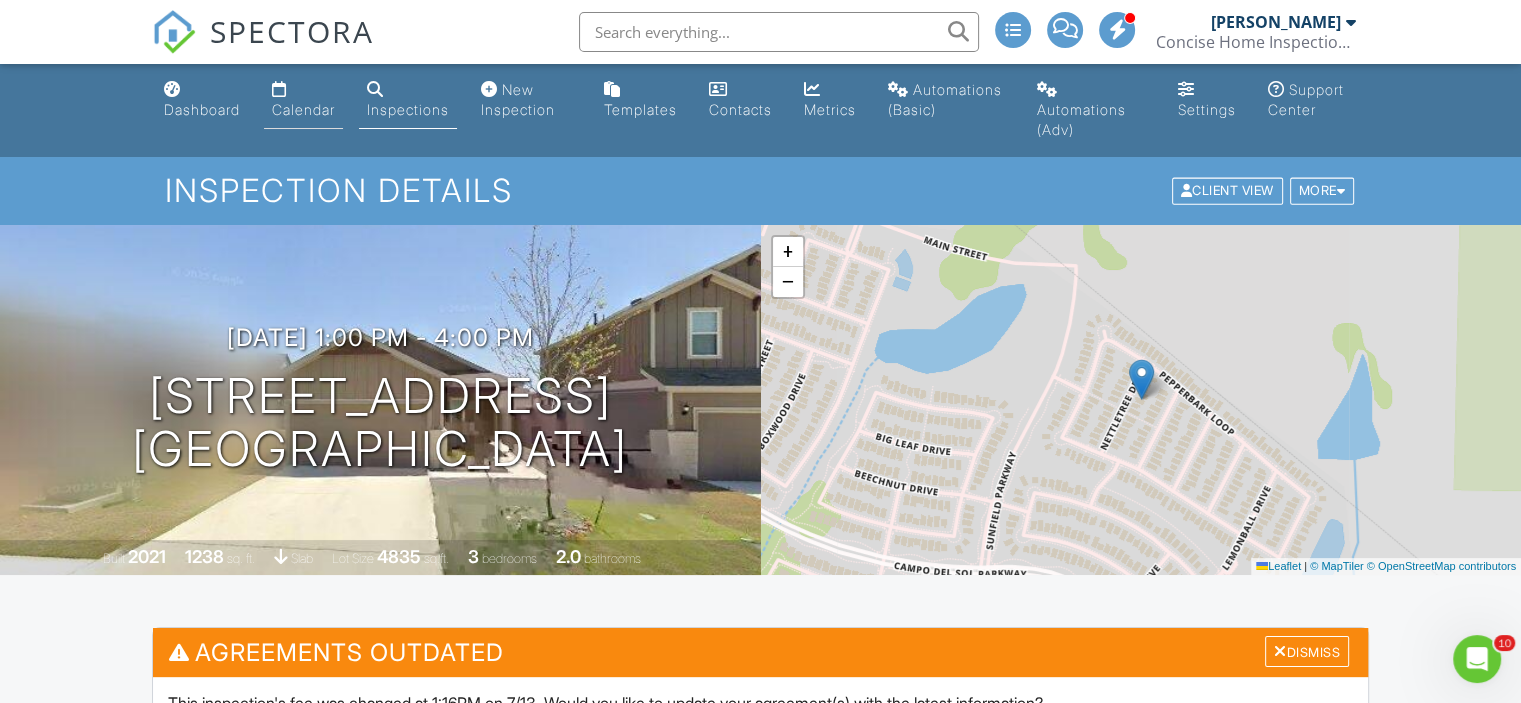 click on "Calendar" at bounding box center (303, 109) 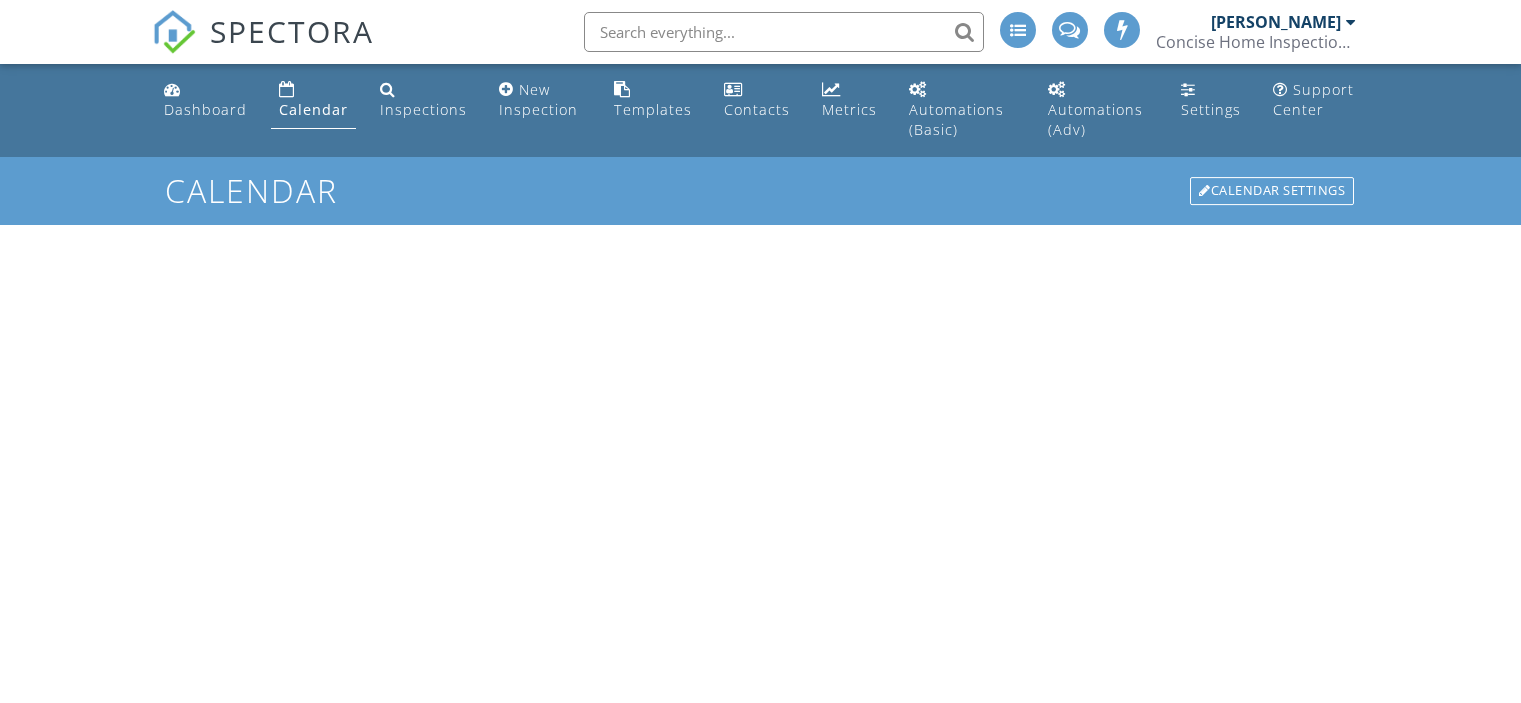 scroll, scrollTop: 0, scrollLeft: 0, axis: both 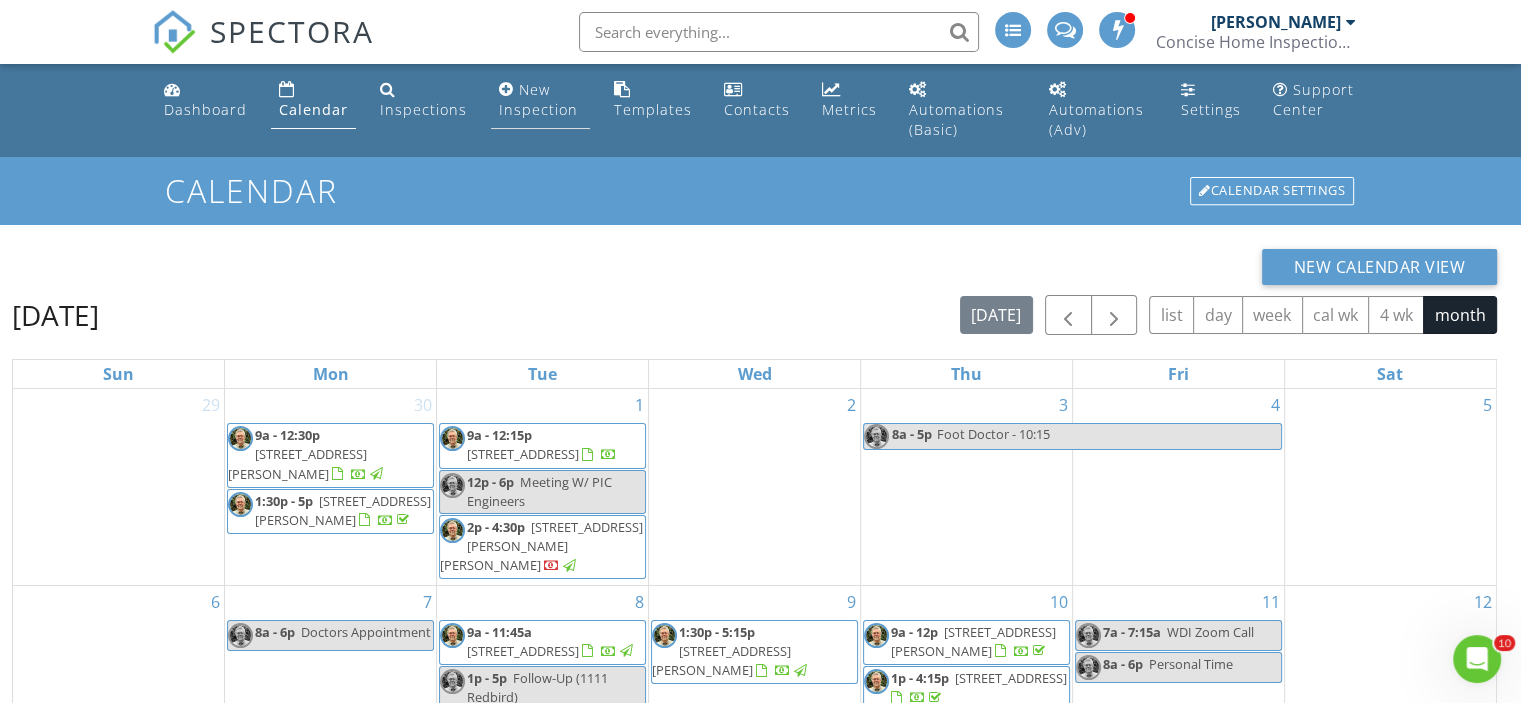 click on "New Inspection" at bounding box center [538, 99] 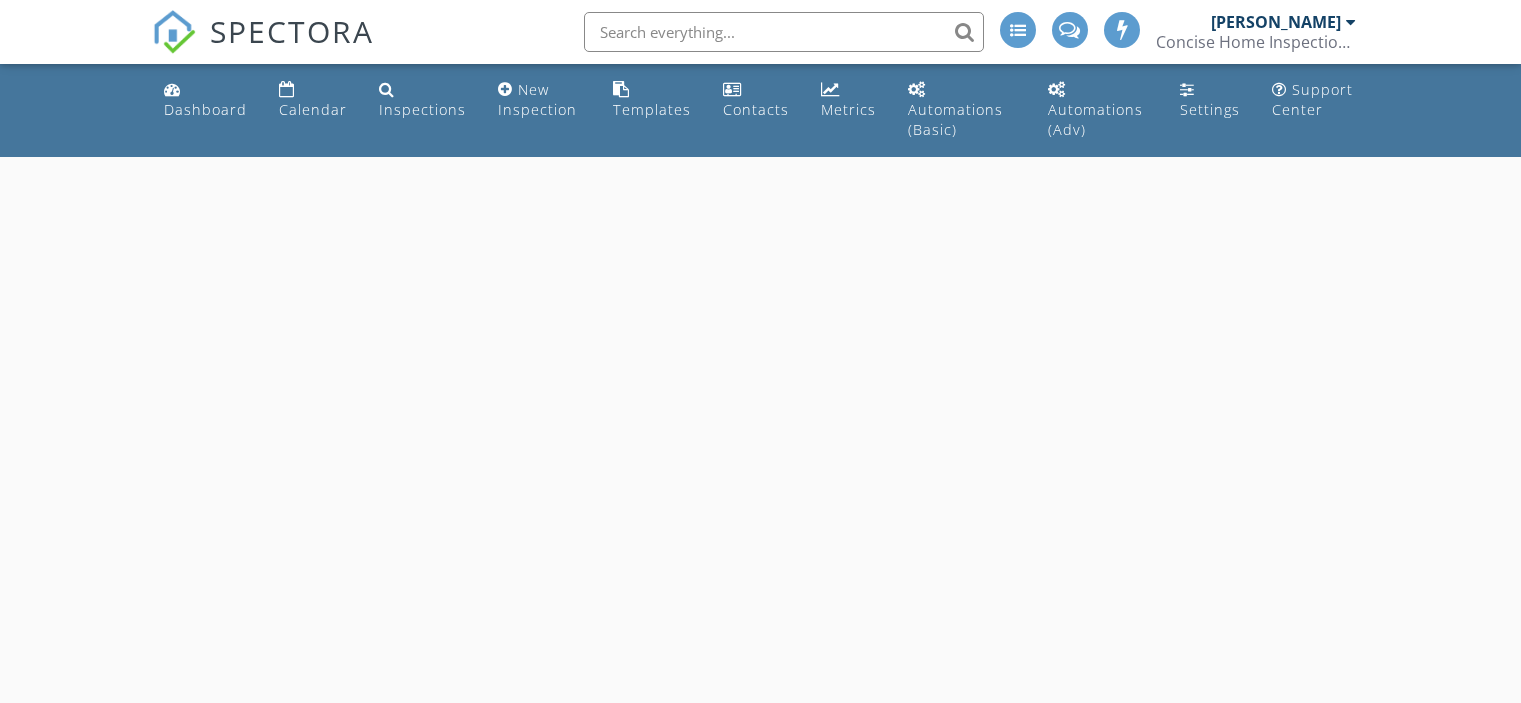 scroll, scrollTop: 0, scrollLeft: 0, axis: both 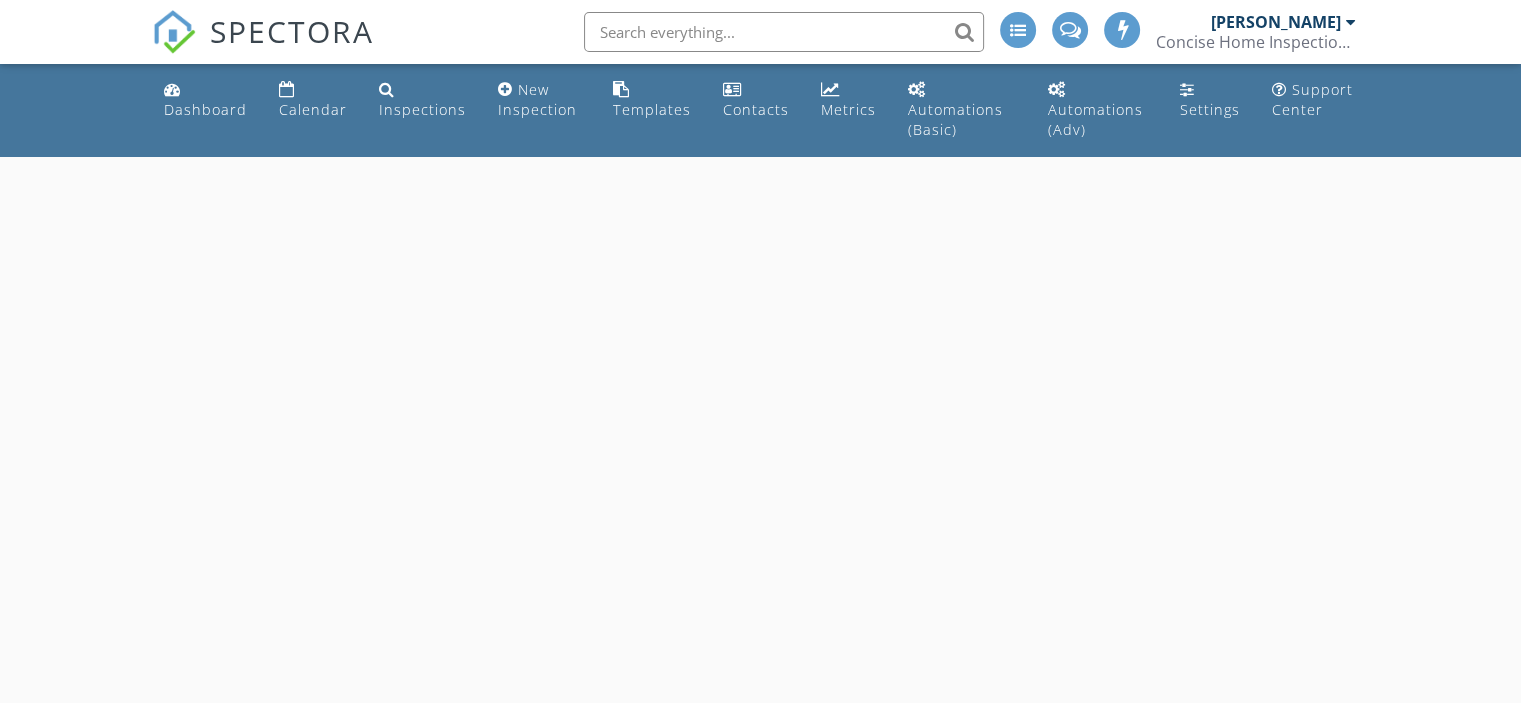 select on "6" 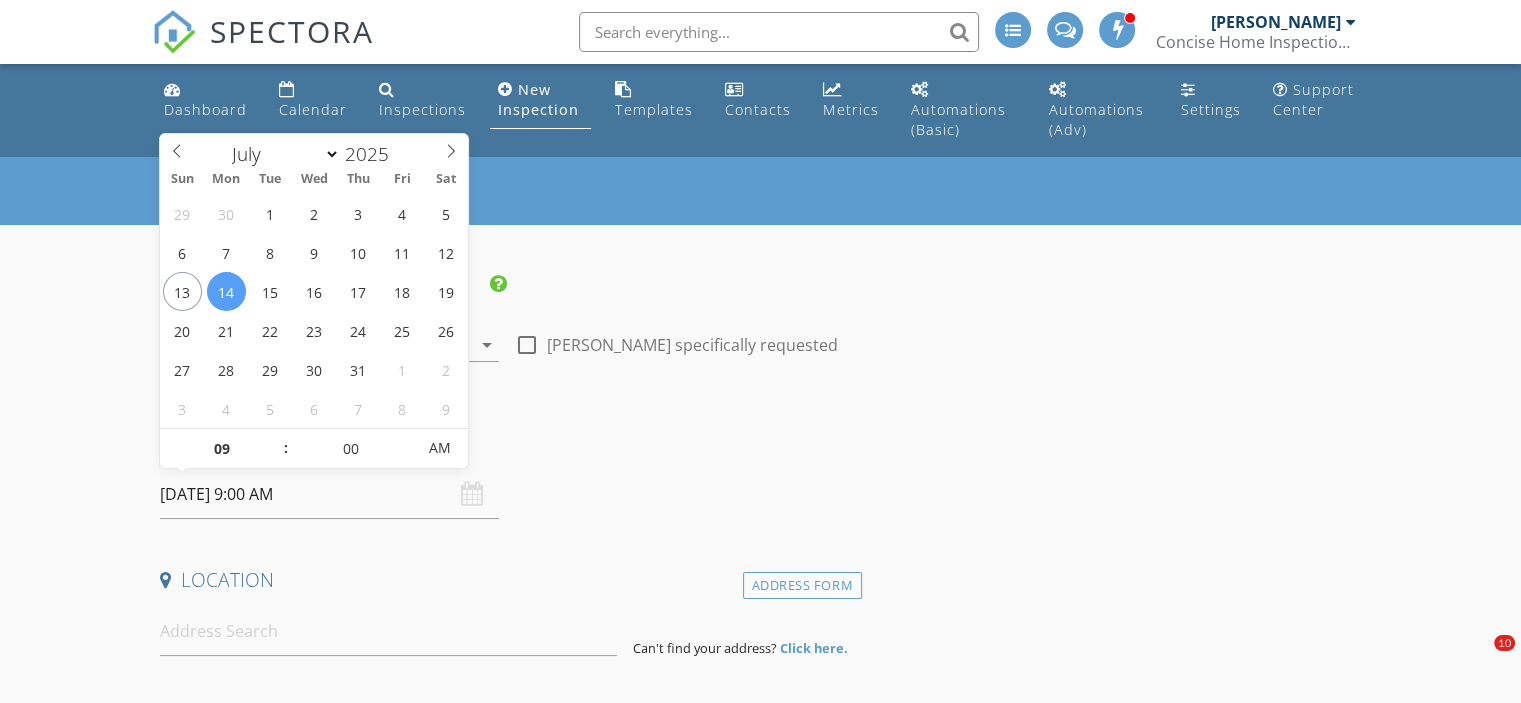 click on "[DATE] 9:00 AM" at bounding box center [329, 494] 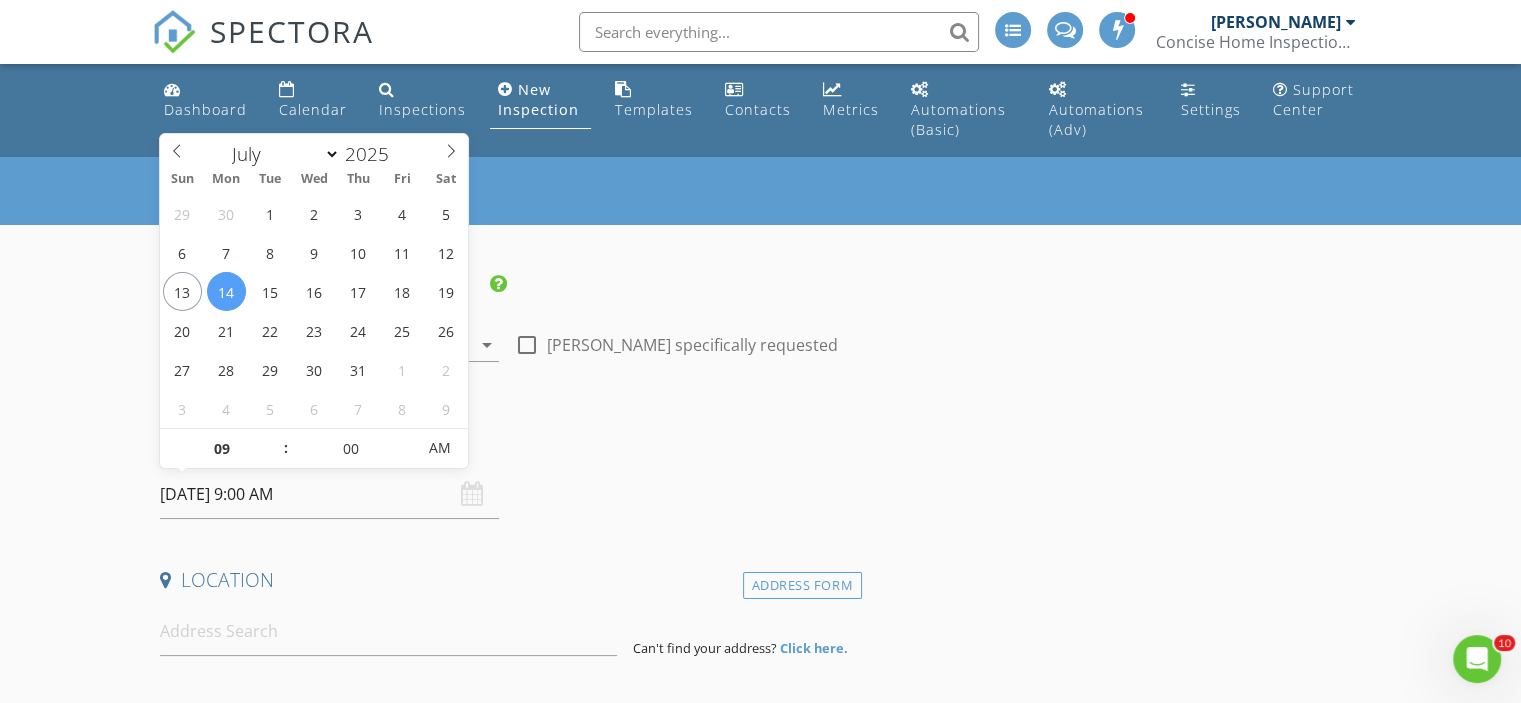 scroll, scrollTop: 0, scrollLeft: 0, axis: both 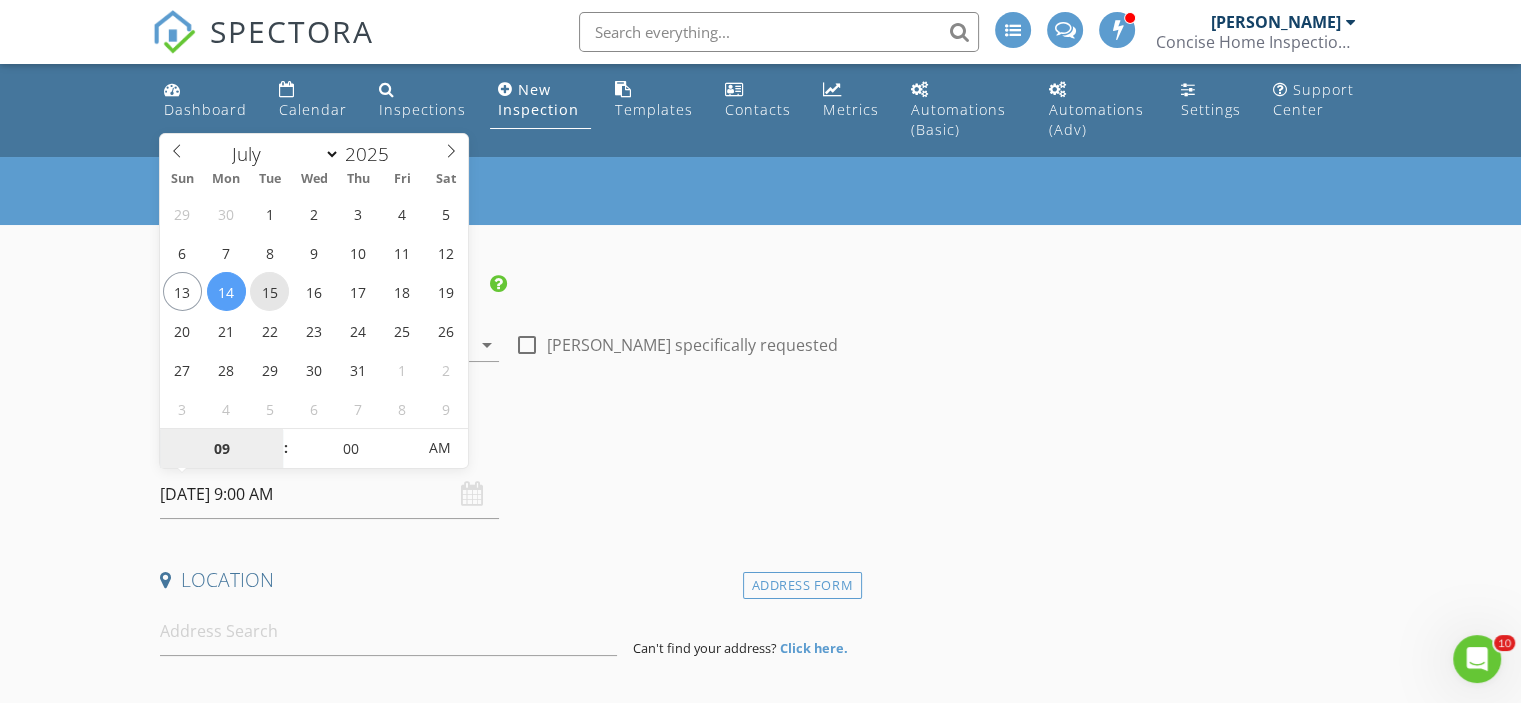 type on "[DATE] 9:00 AM" 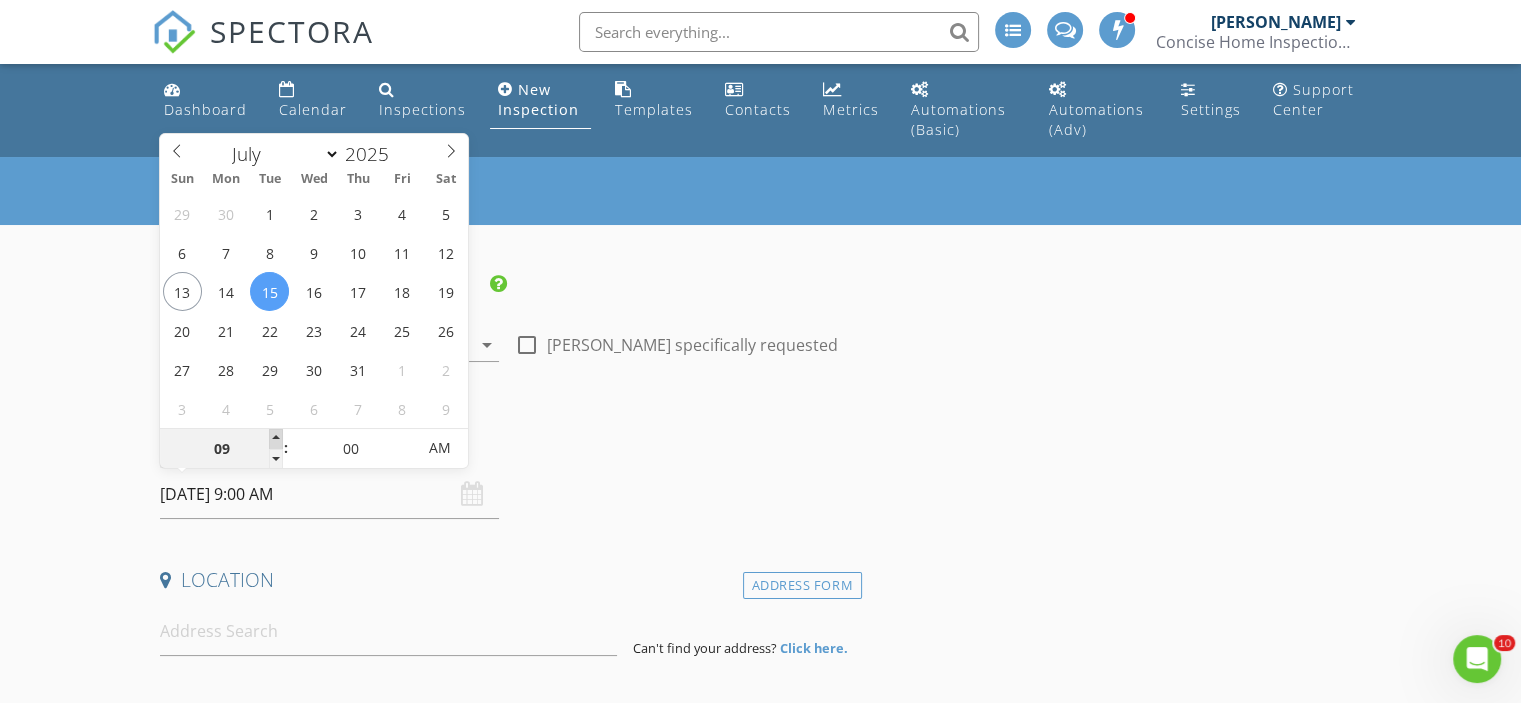 type on "10" 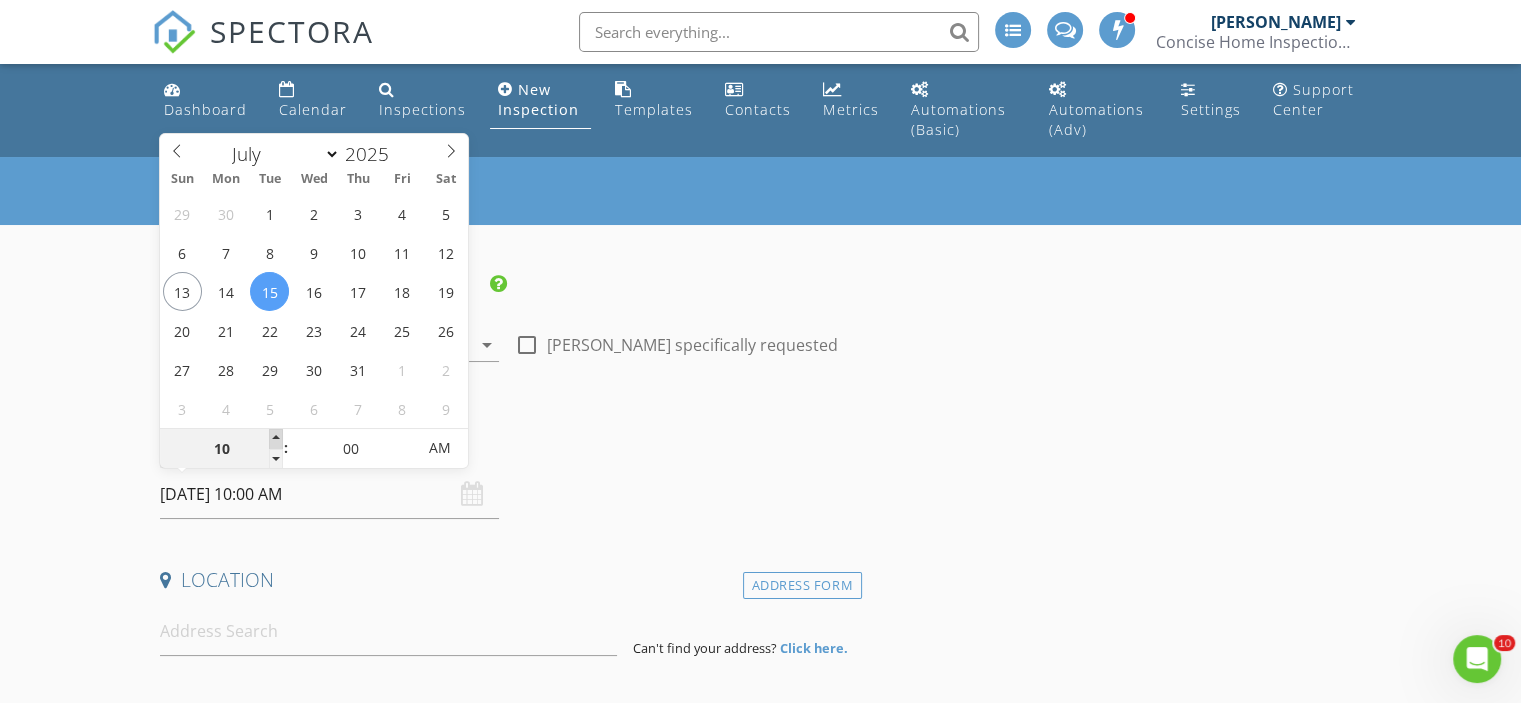 click at bounding box center (276, 439) 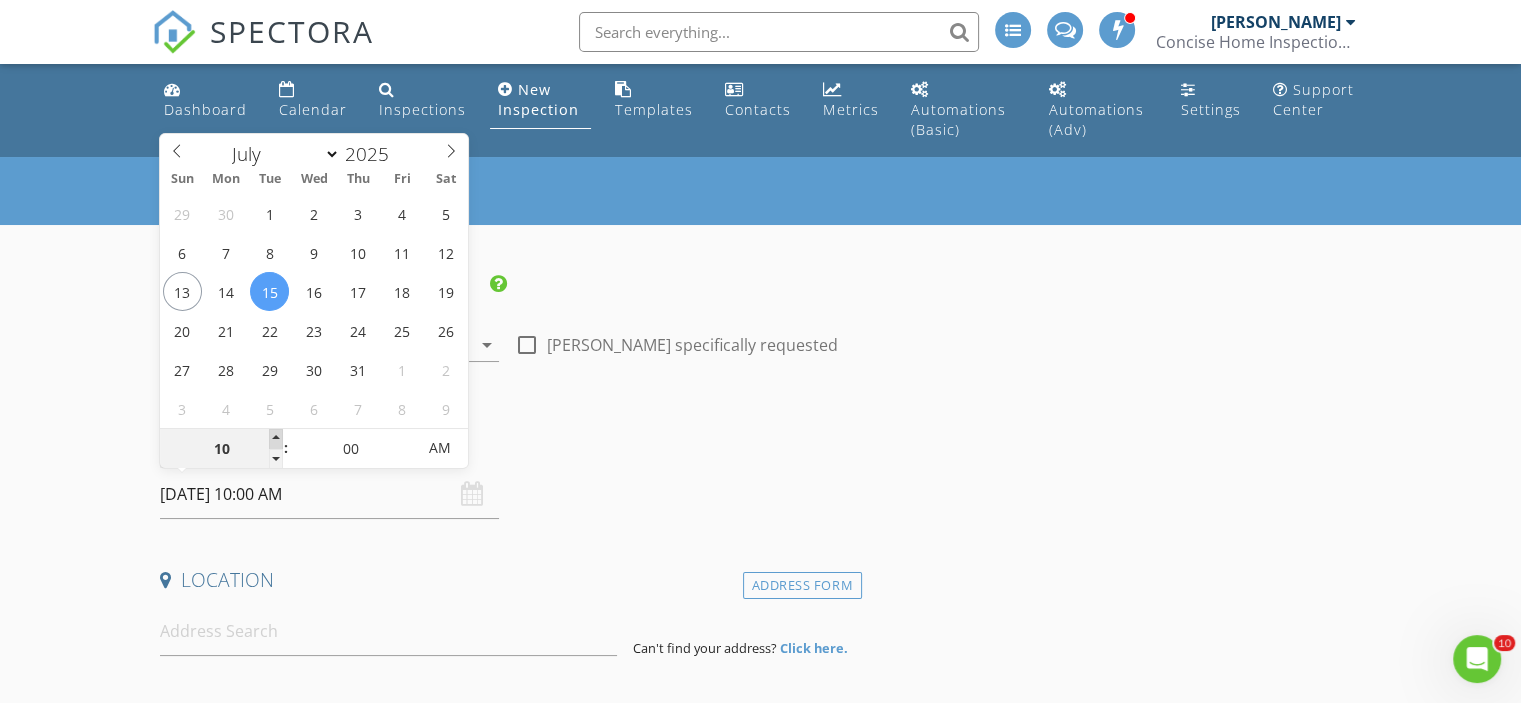 type on "11" 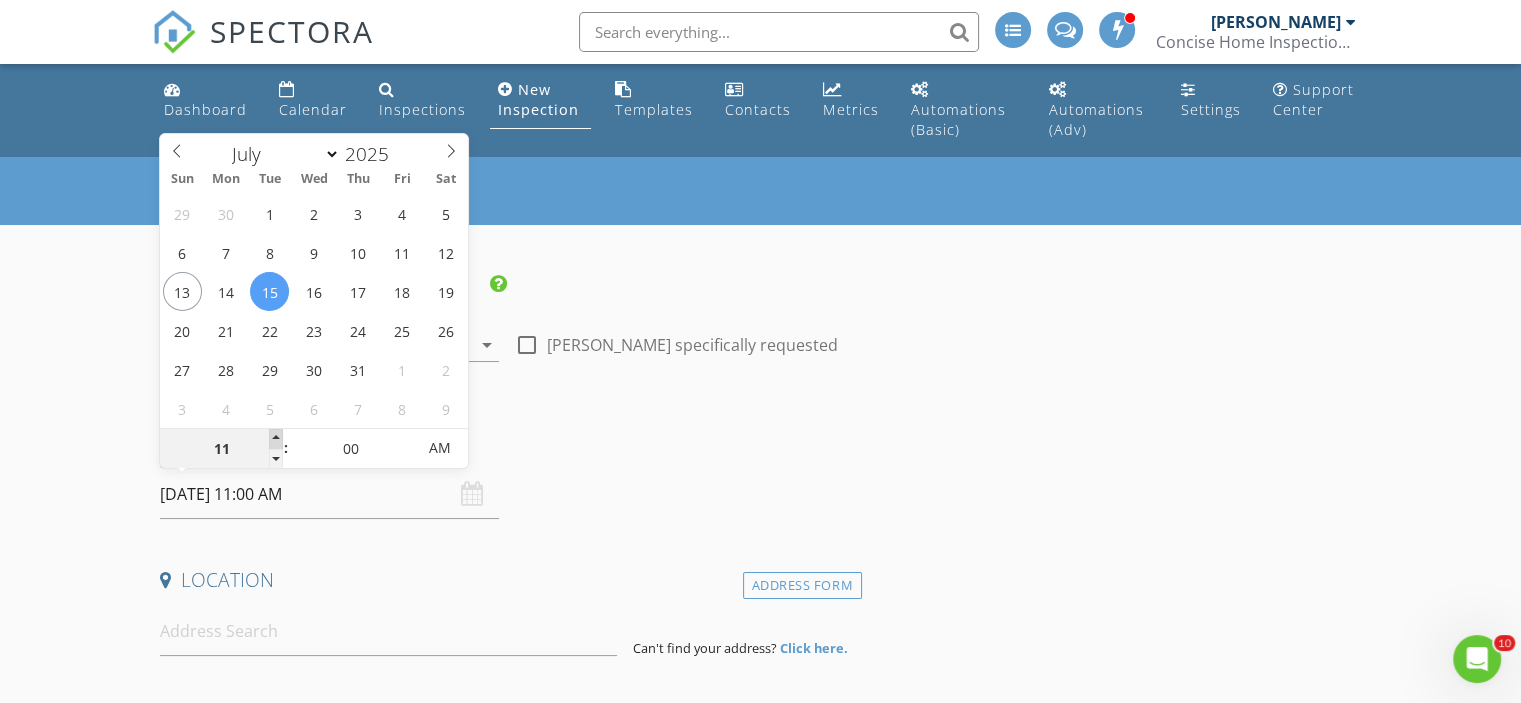 click at bounding box center (276, 439) 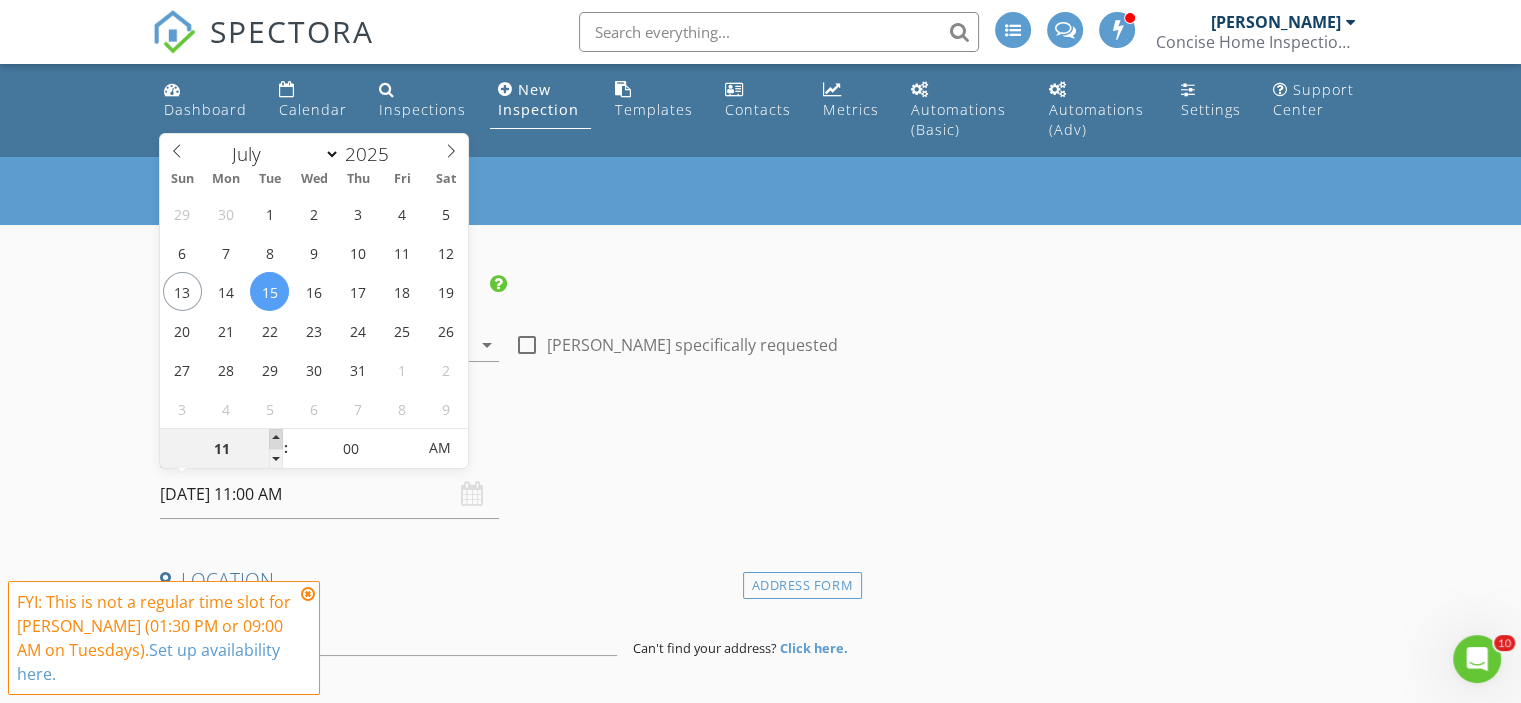 type on "12" 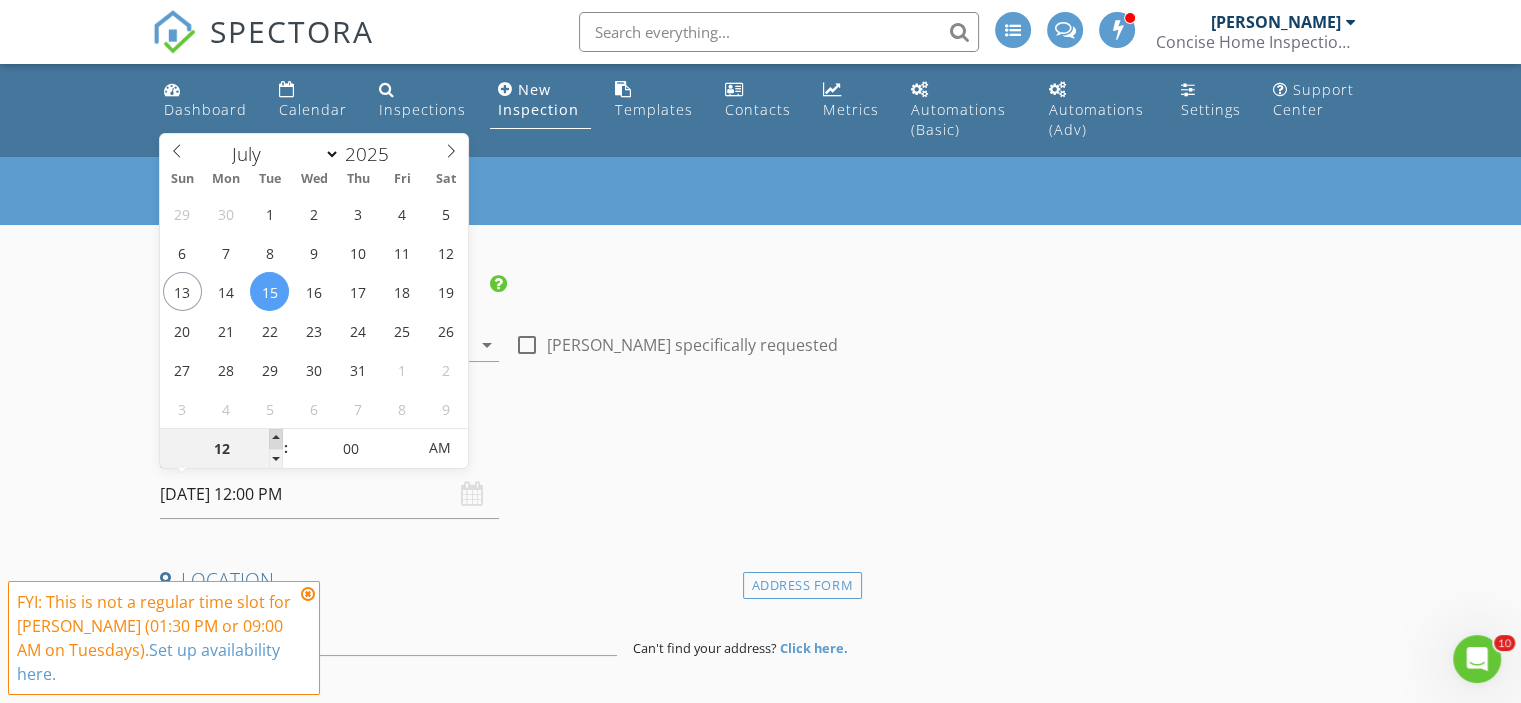 click at bounding box center [276, 439] 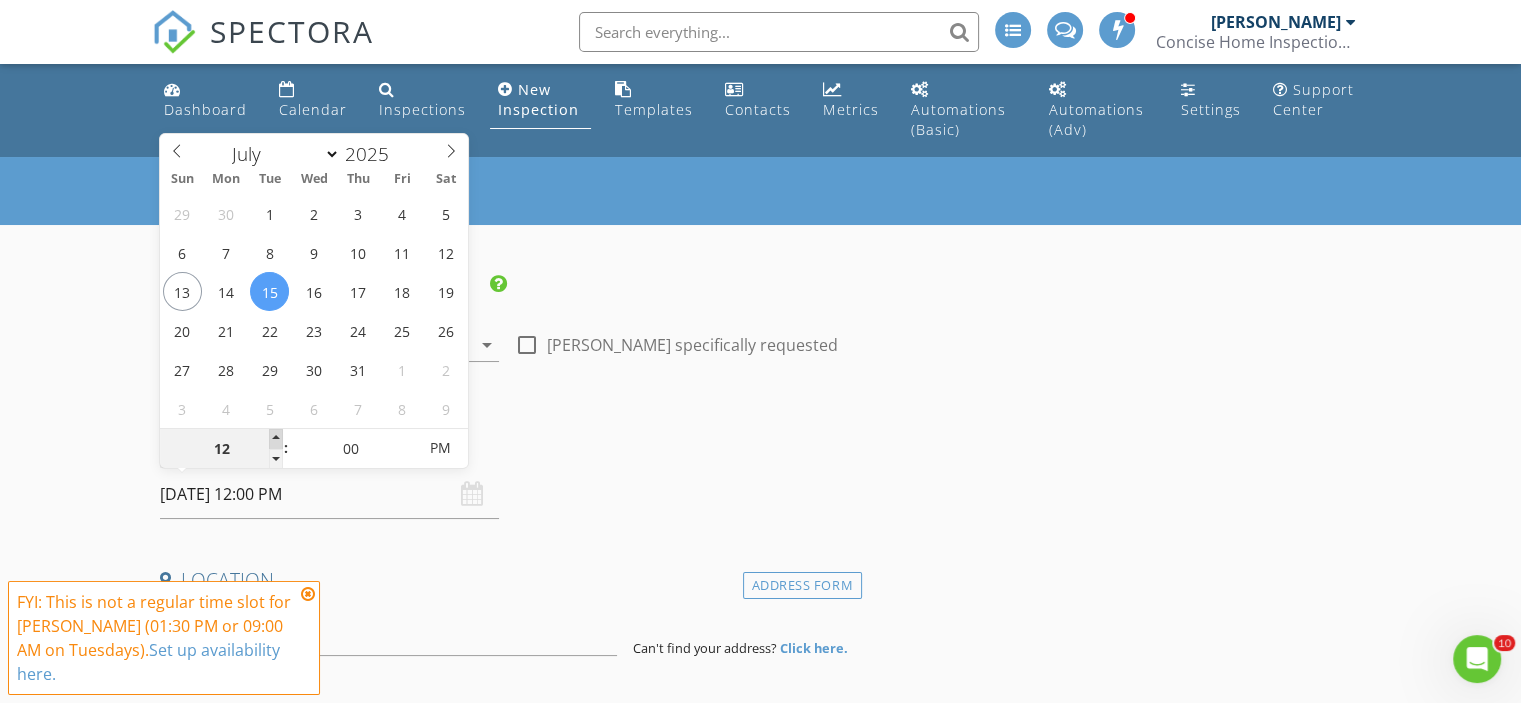 type on "01" 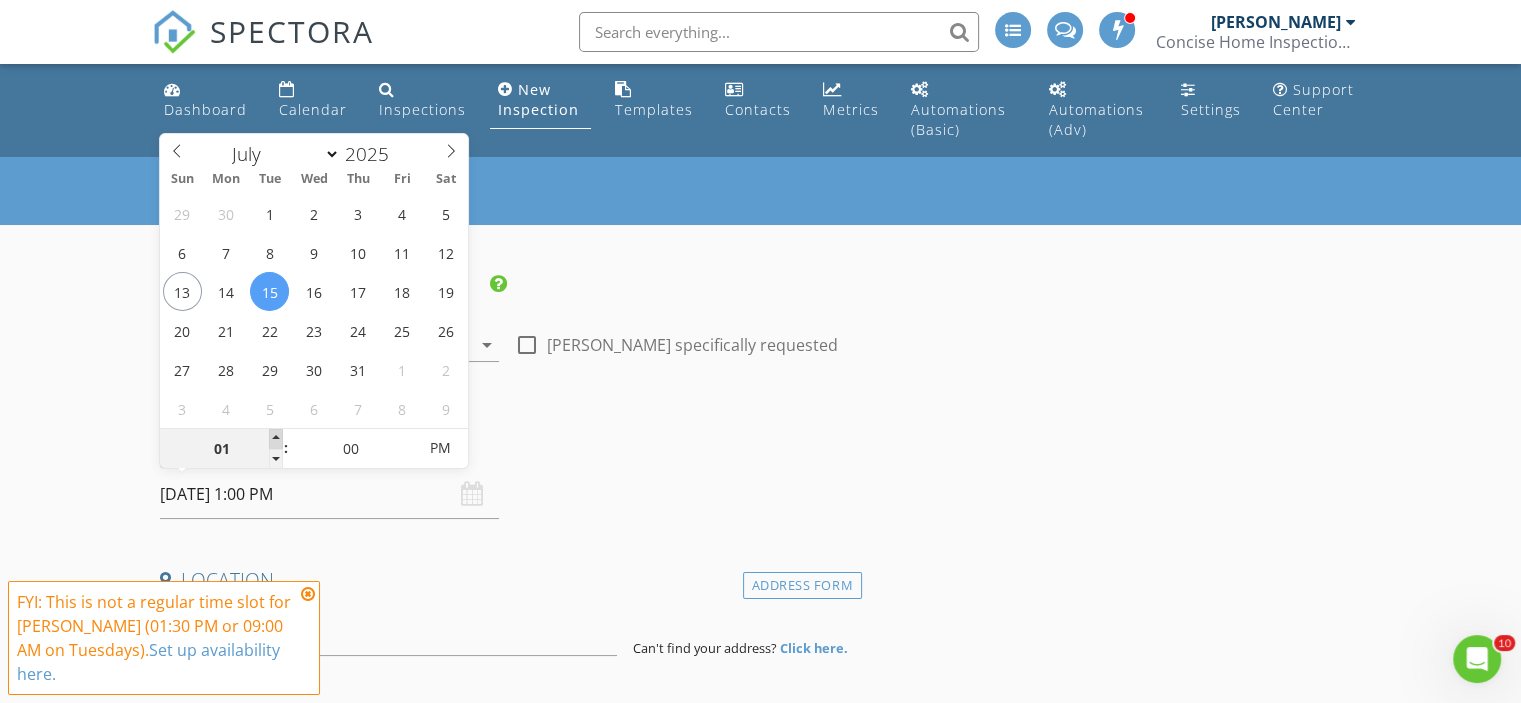 click at bounding box center (276, 439) 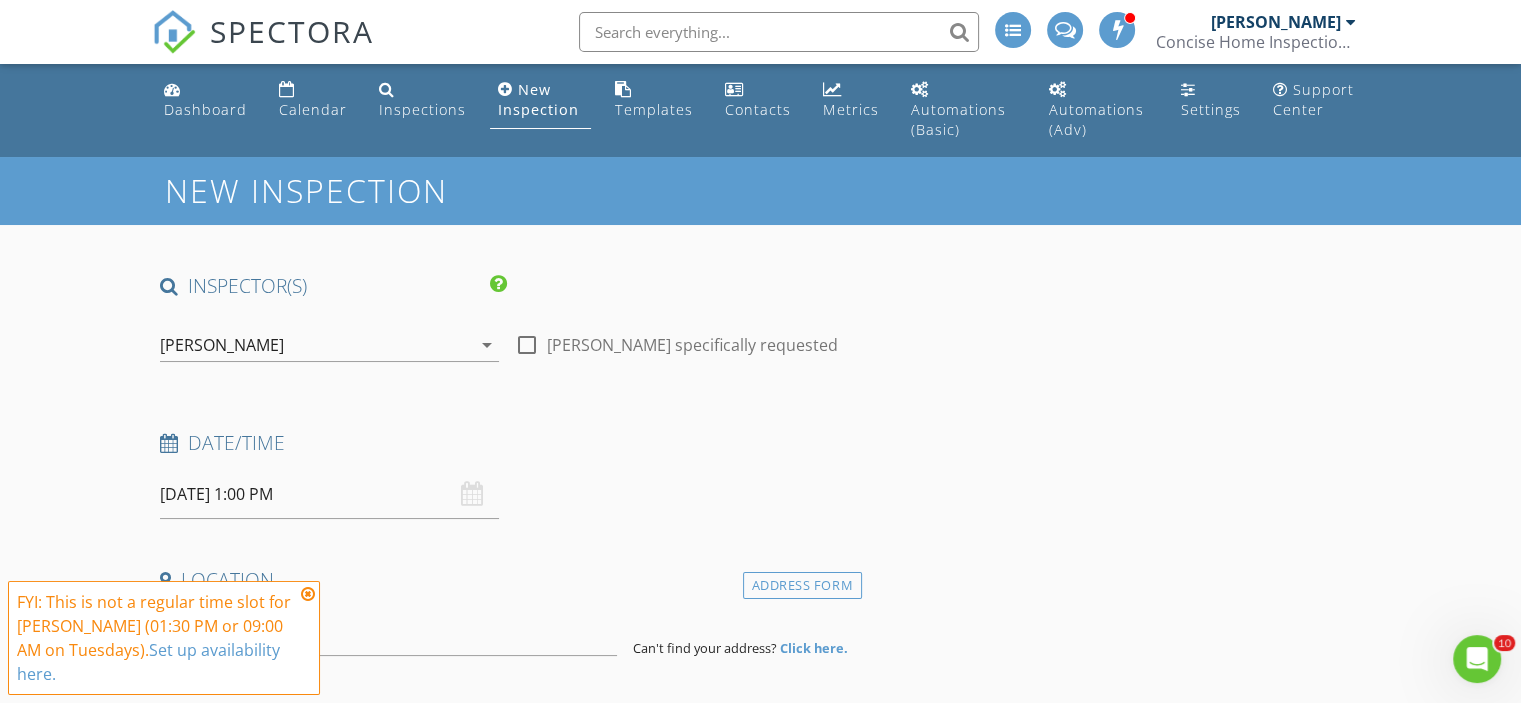 click at bounding box center [308, 594] 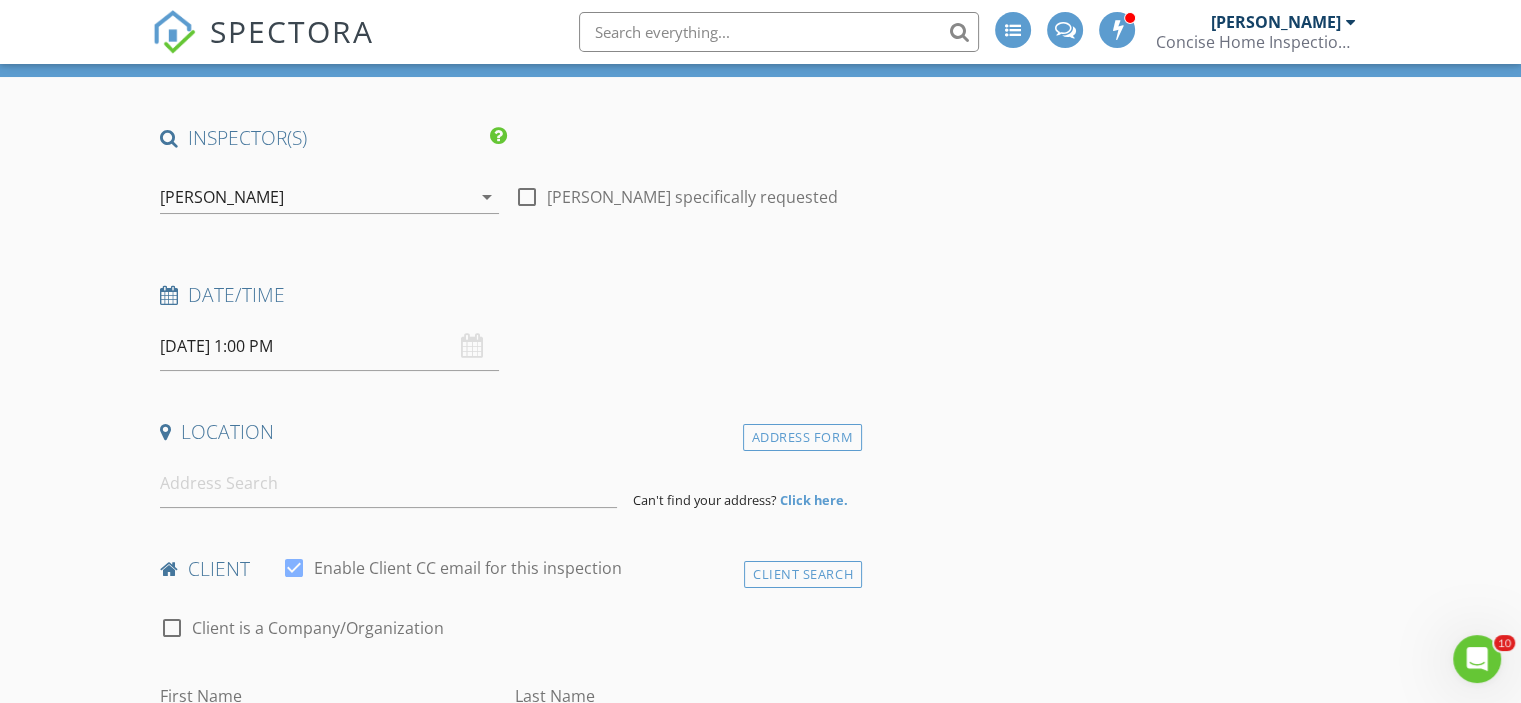 scroll, scrollTop: 163, scrollLeft: 0, axis: vertical 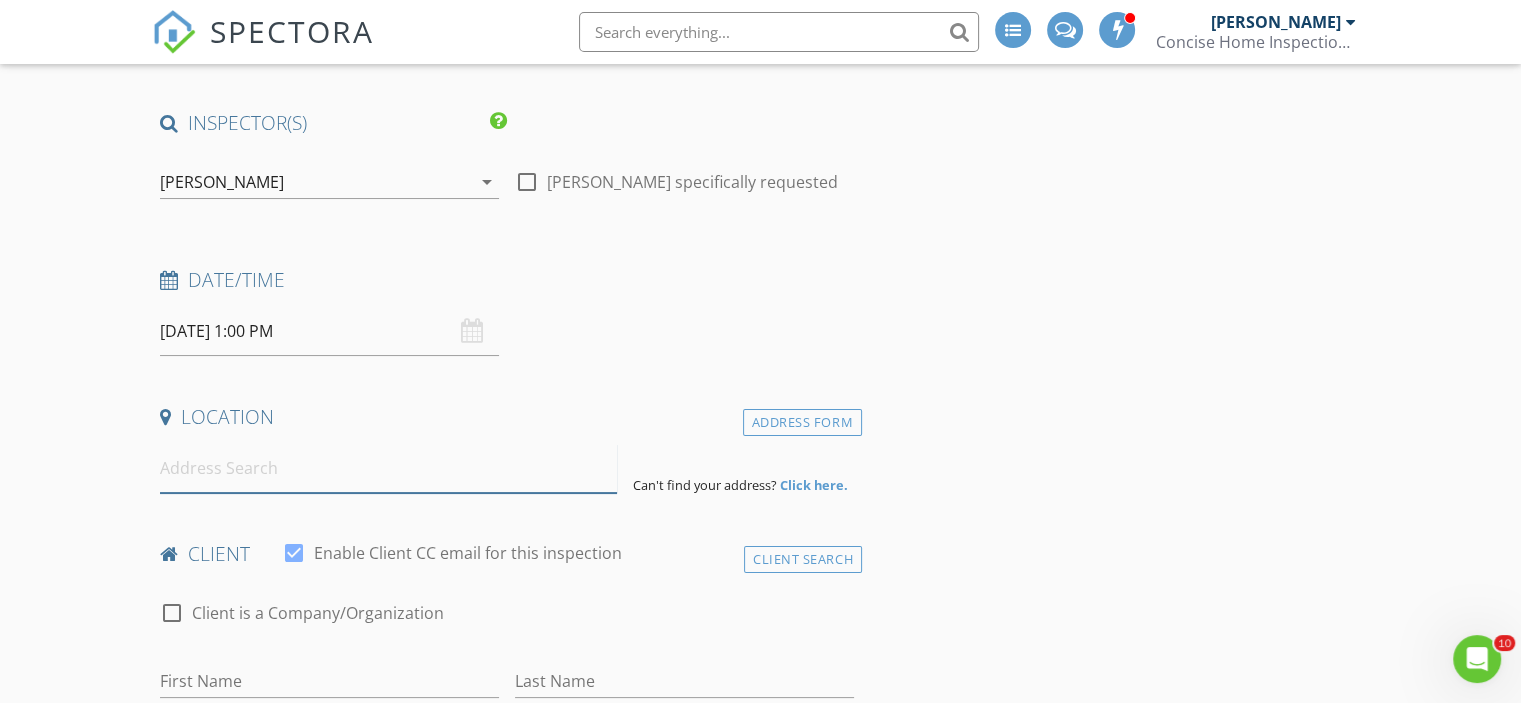 click at bounding box center (388, 468) 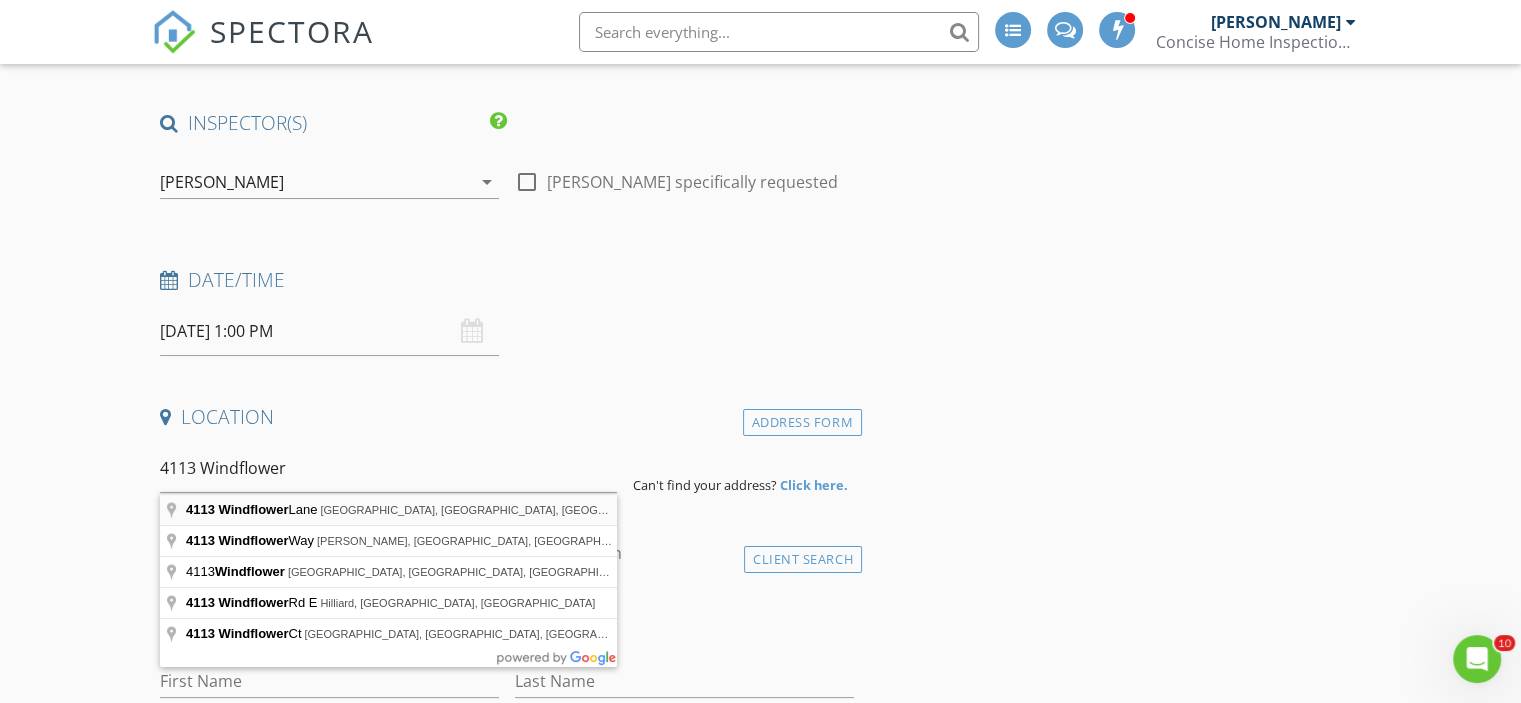 type on "[STREET_ADDRESS]" 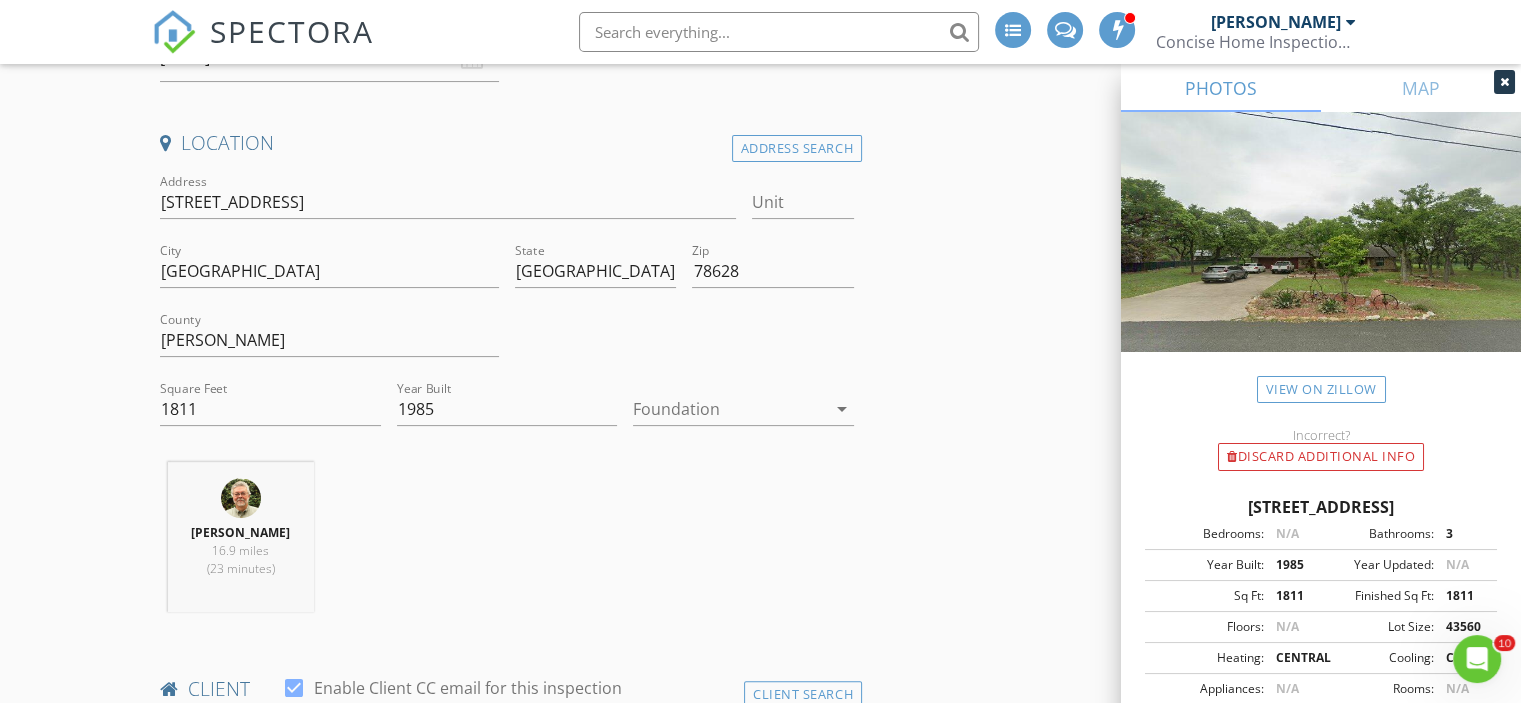 scroll, scrollTop: 448, scrollLeft: 0, axis: vertical 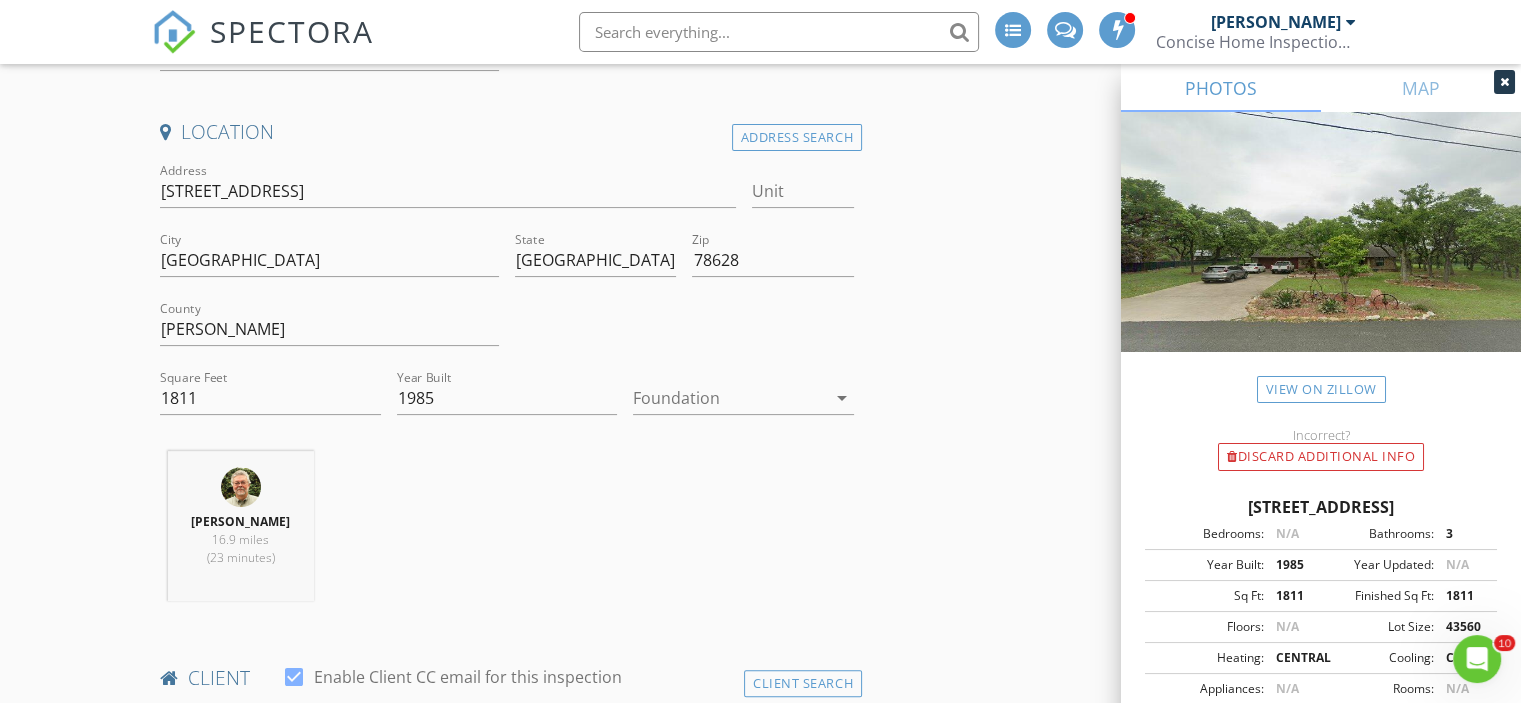 click on "arrow_drop_down" at bounding box center (842, 398) 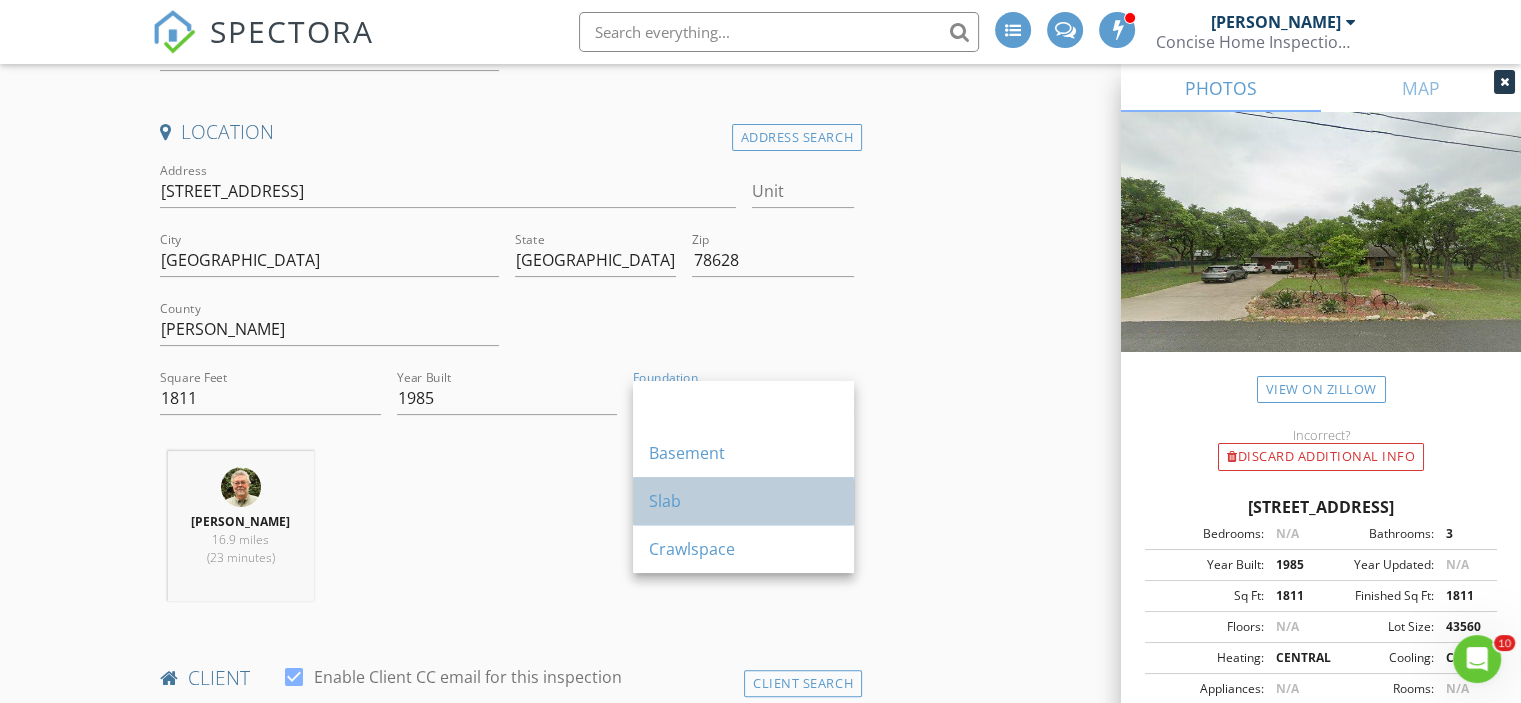 click on "Slab" at bounding box center [743, 501] 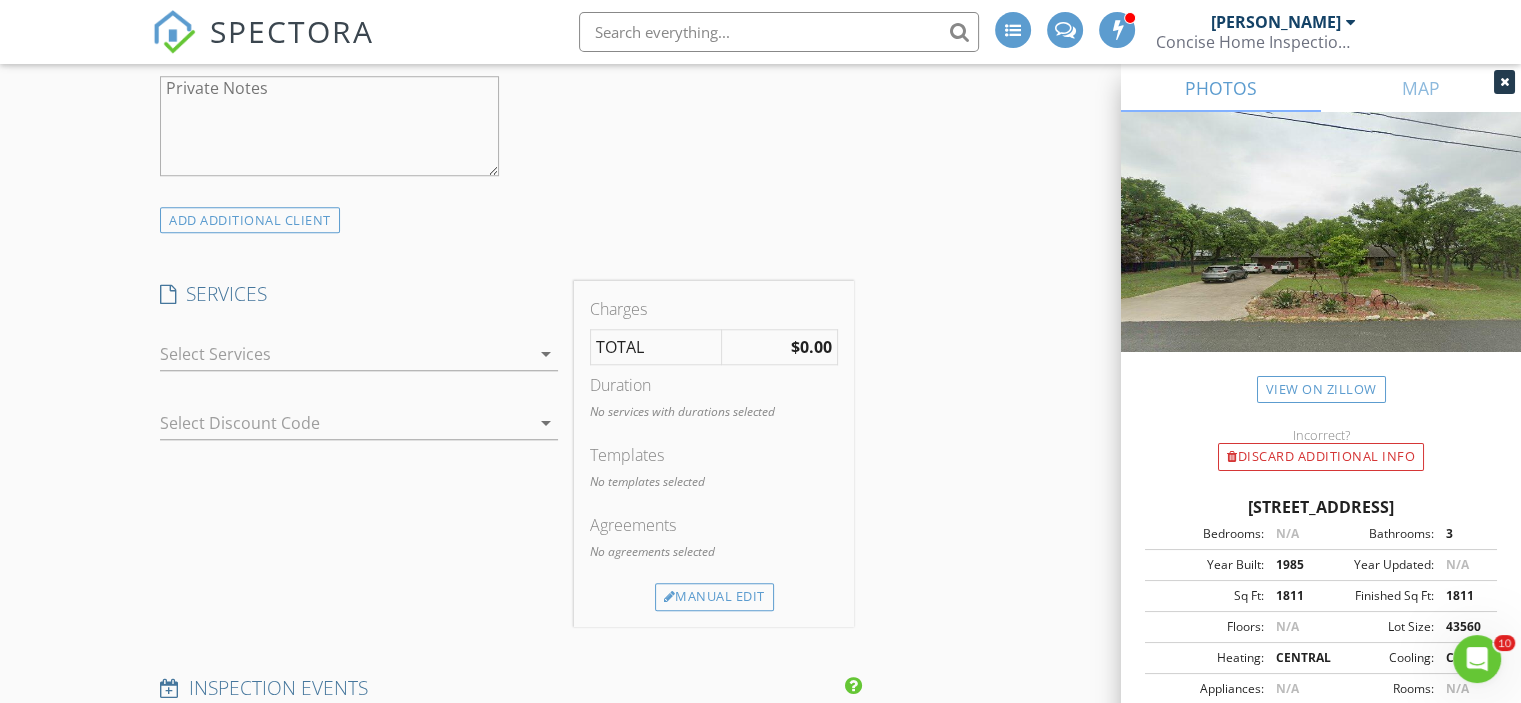 scroll, scrollTop: 1688, scrollLeft: 0, axis: vertical 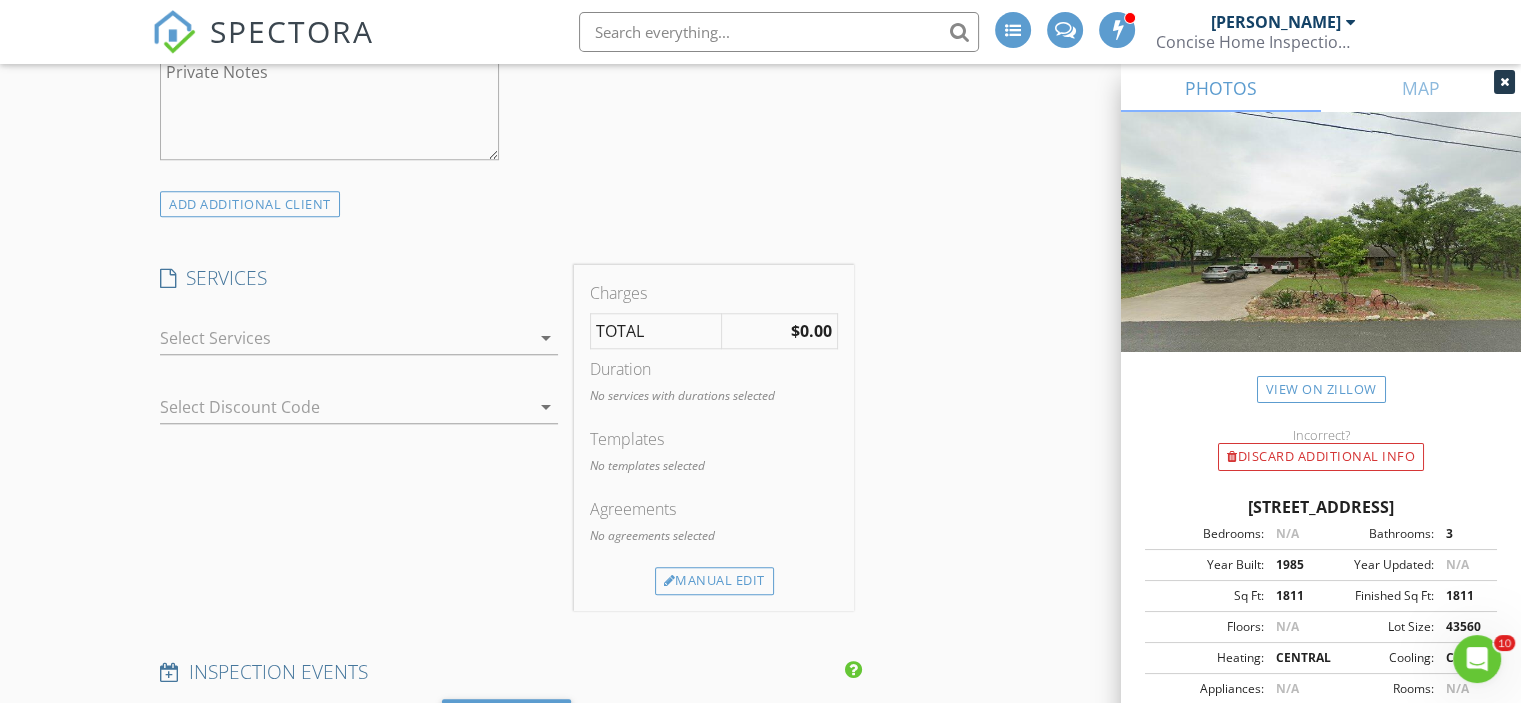 click on "arrow_drop_down" at bounding box center [546, 338] 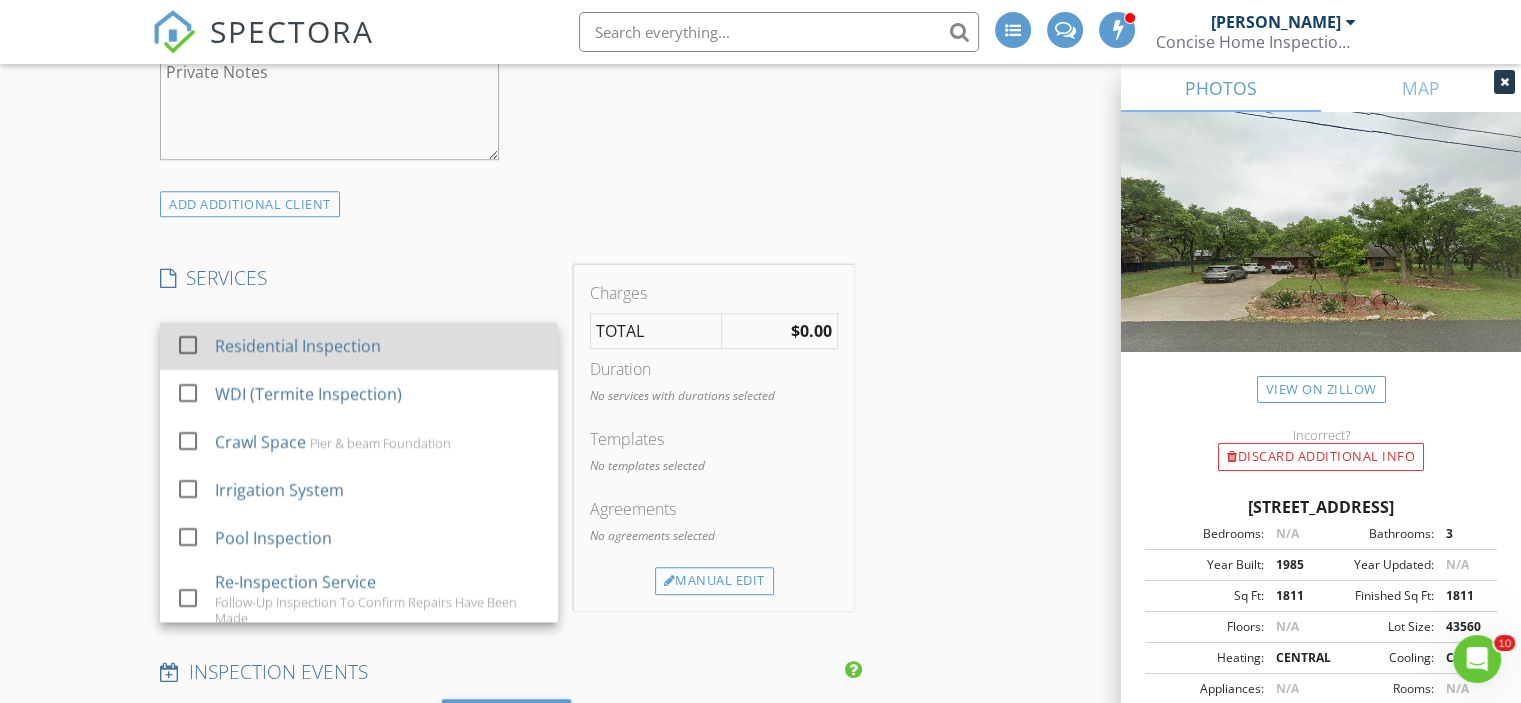 click at bounding box center (188, 344) 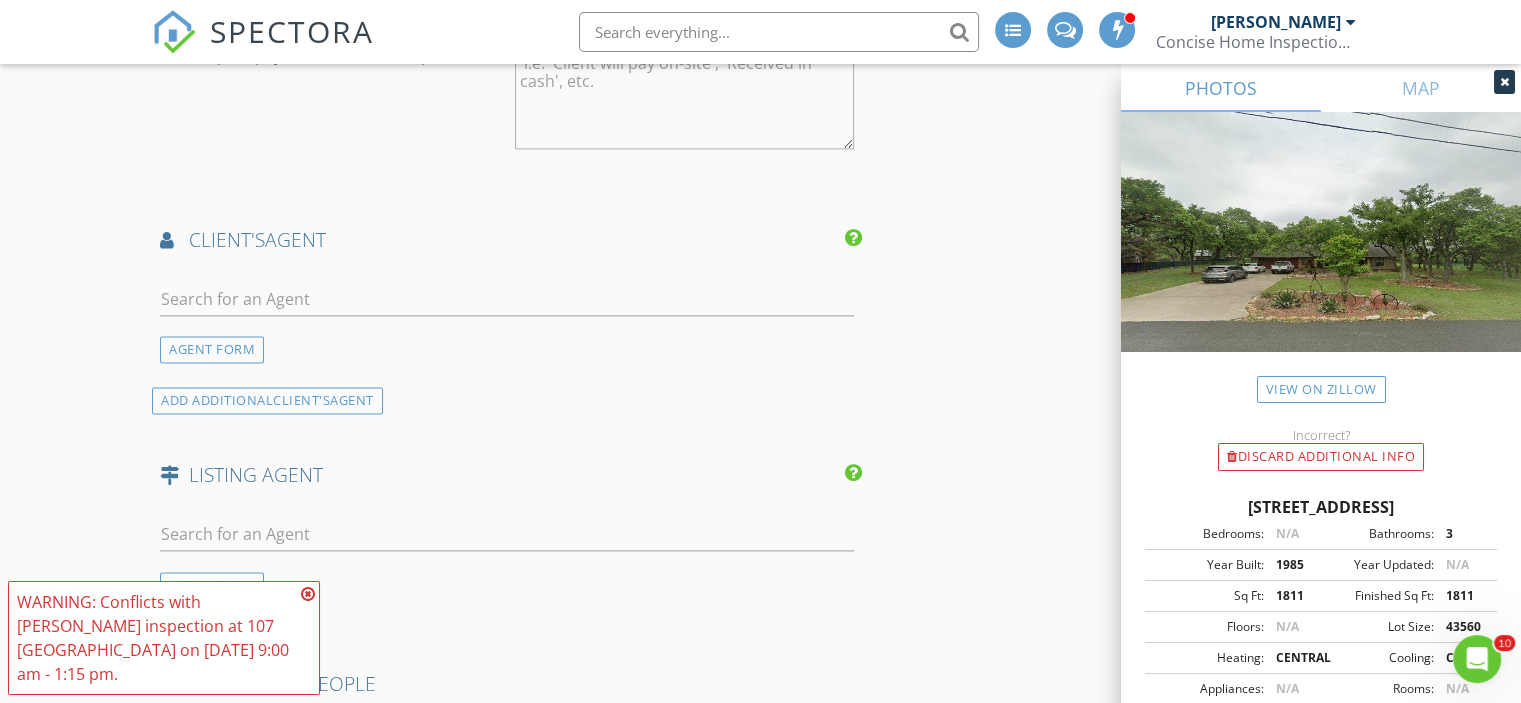 scroll, scrollTop: 2593, scrollLeft: 0, axis: vertical 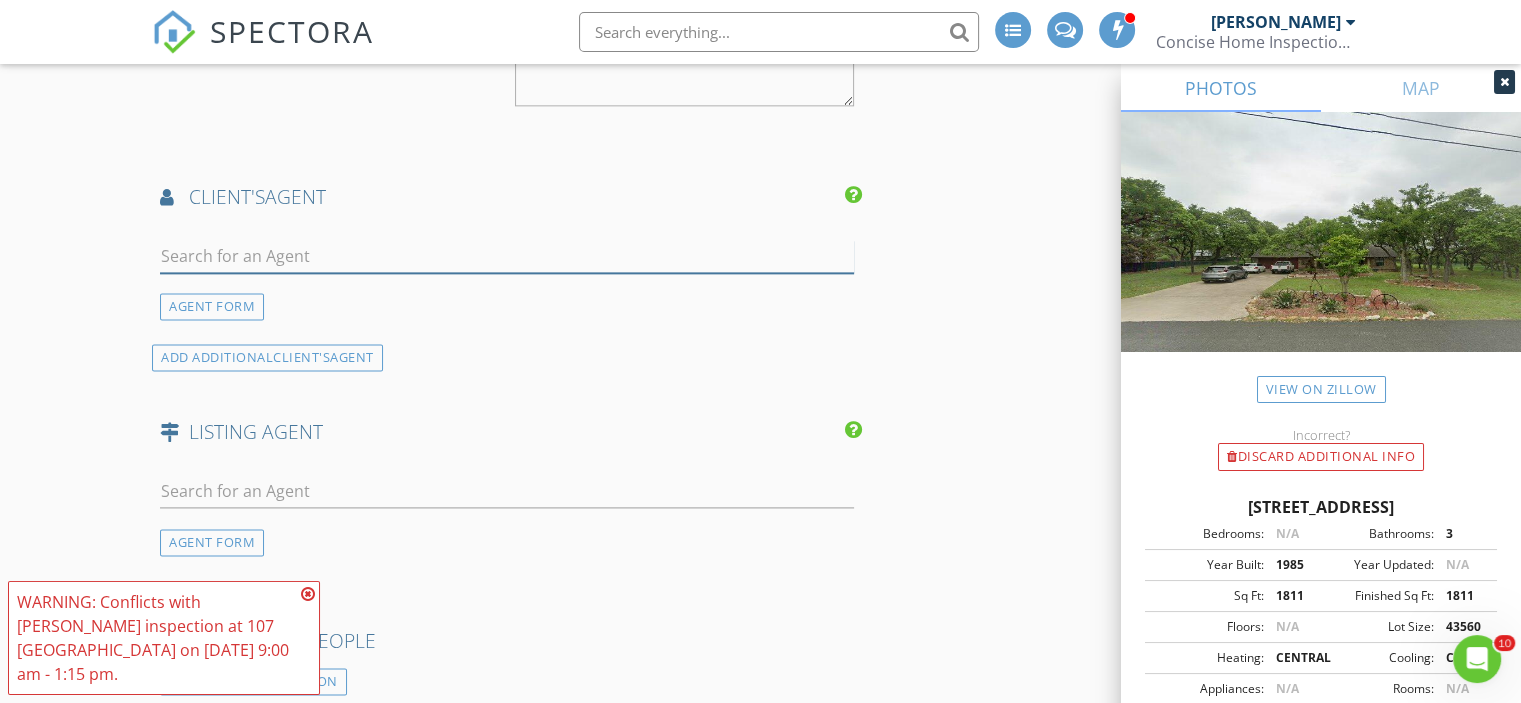 click at bounding box center (507, 256) 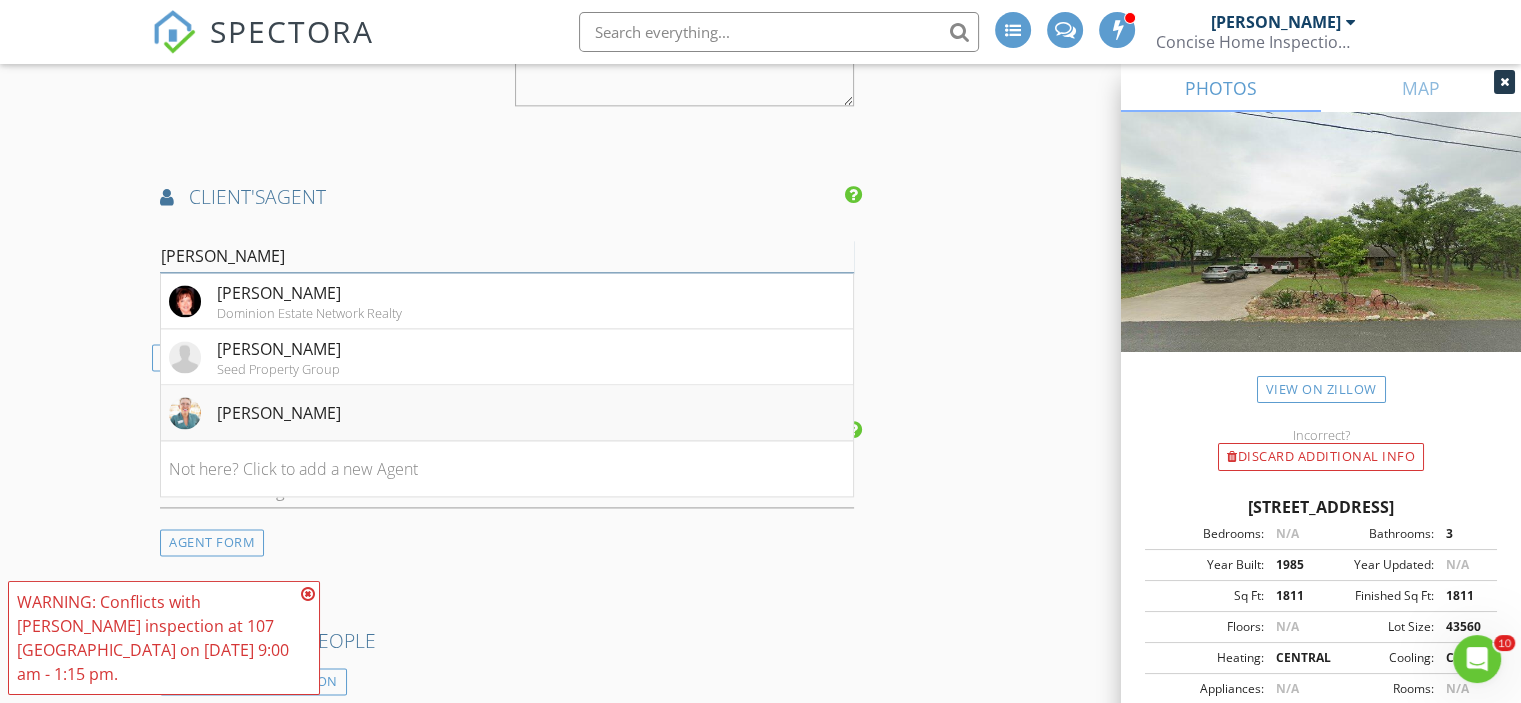 type on "[PERSON_NAME]" 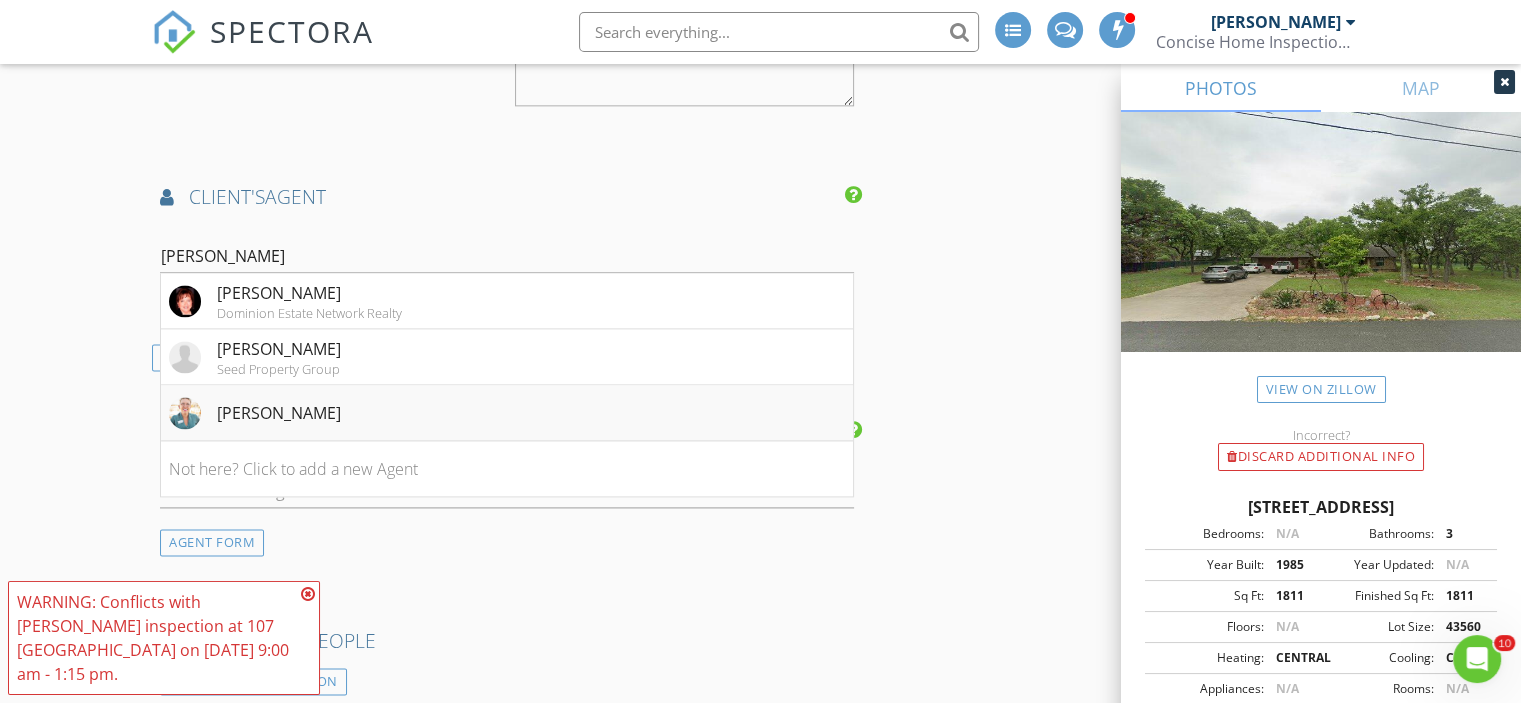 click on "[PERSON_NAME]" at bounding box center (279, 413) 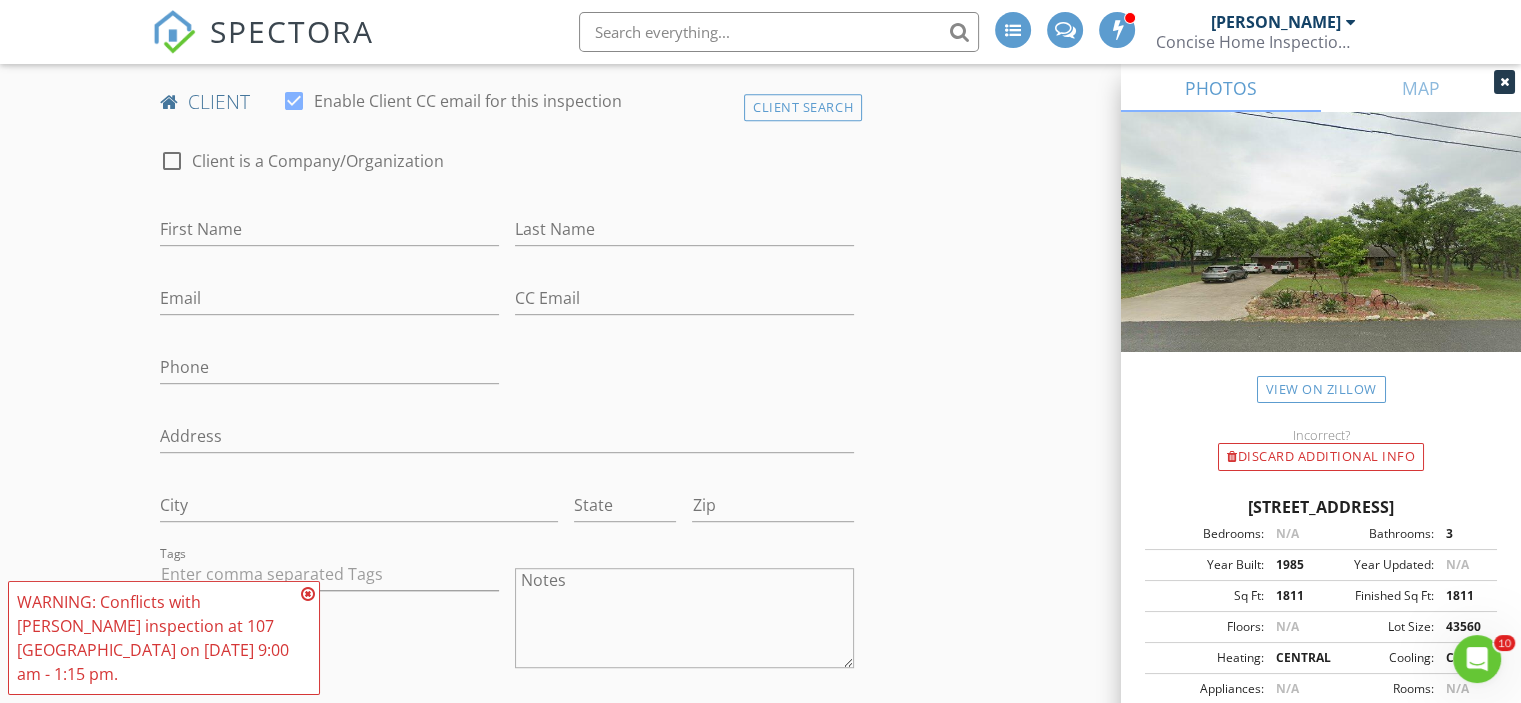 scroll, scrollTop: 1029, scrollLeft: 0, axis: vertical 